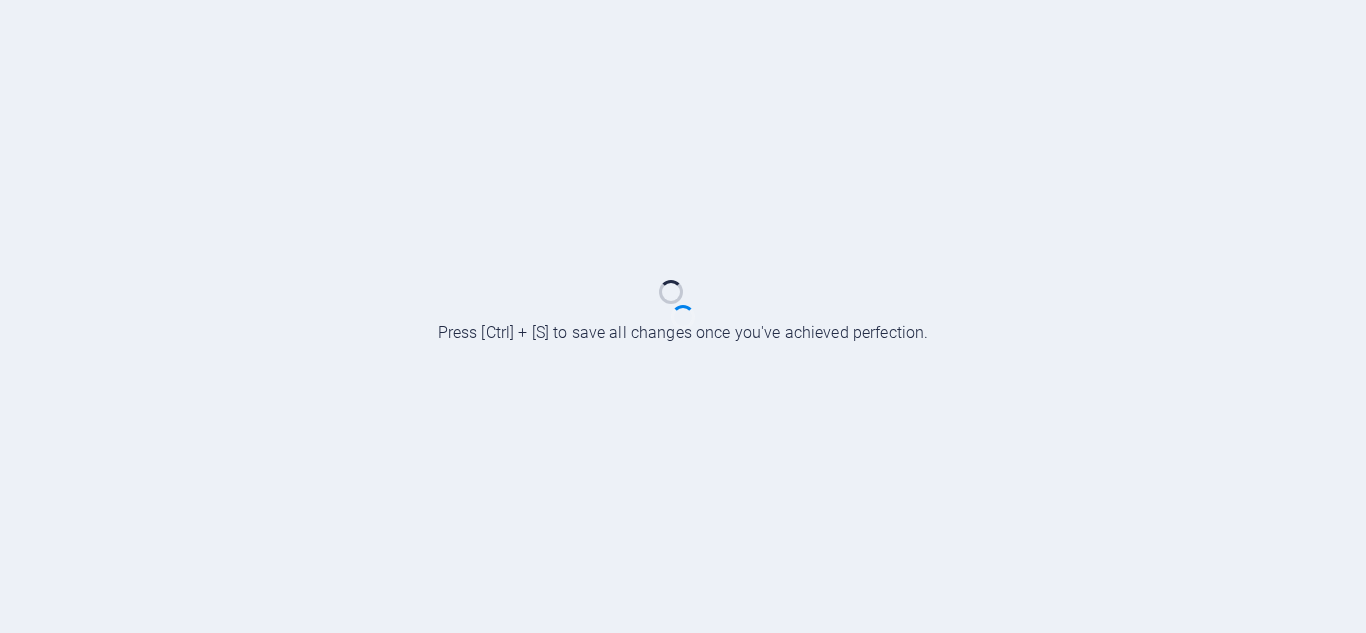 scroll, scrollTop: 0, scrollLeft: 0, axis: both 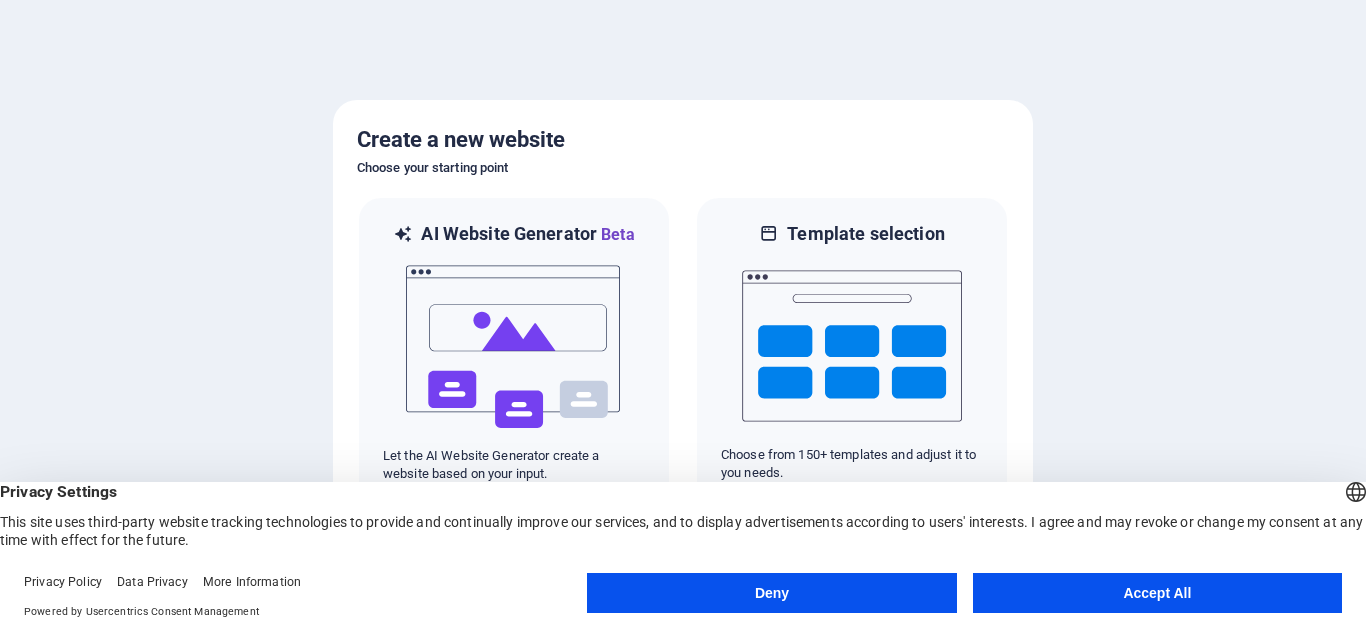 click on "Accept All" at bounding box center (1157, 593) 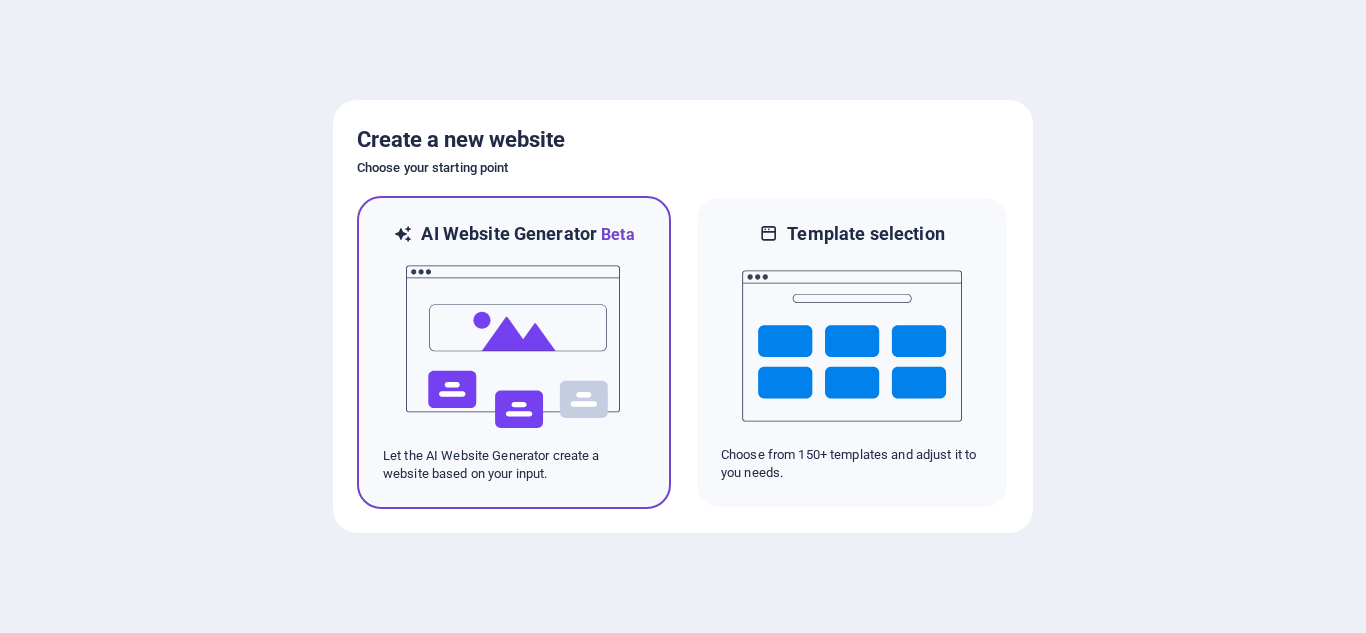 click at bounding box center [514, 347] 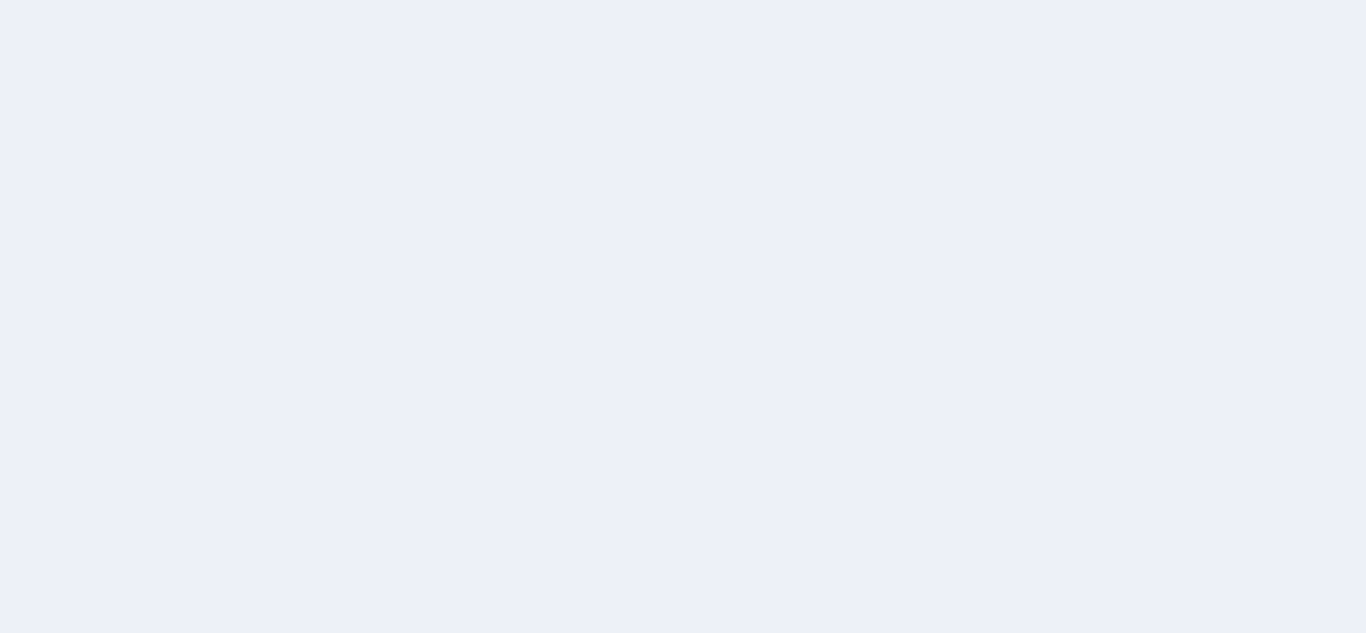 scroll, scrollTop: 0, scrollLeft: 0, axis: both 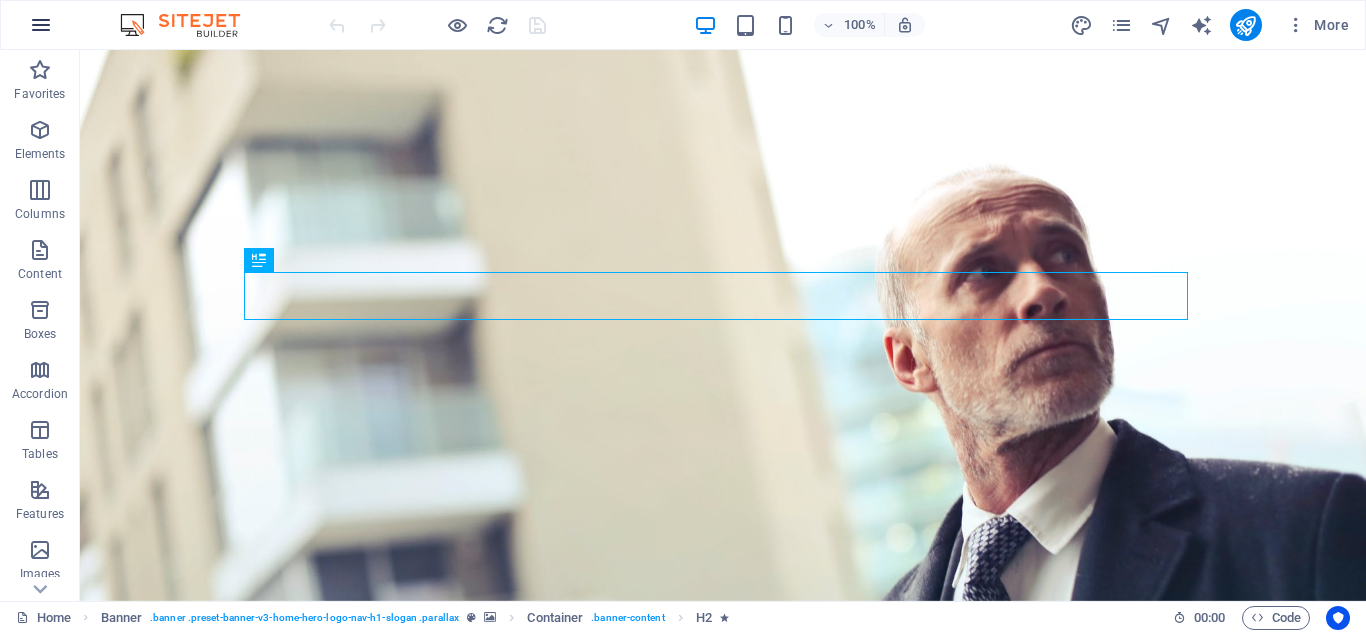 click at bounding box center [41, 25] 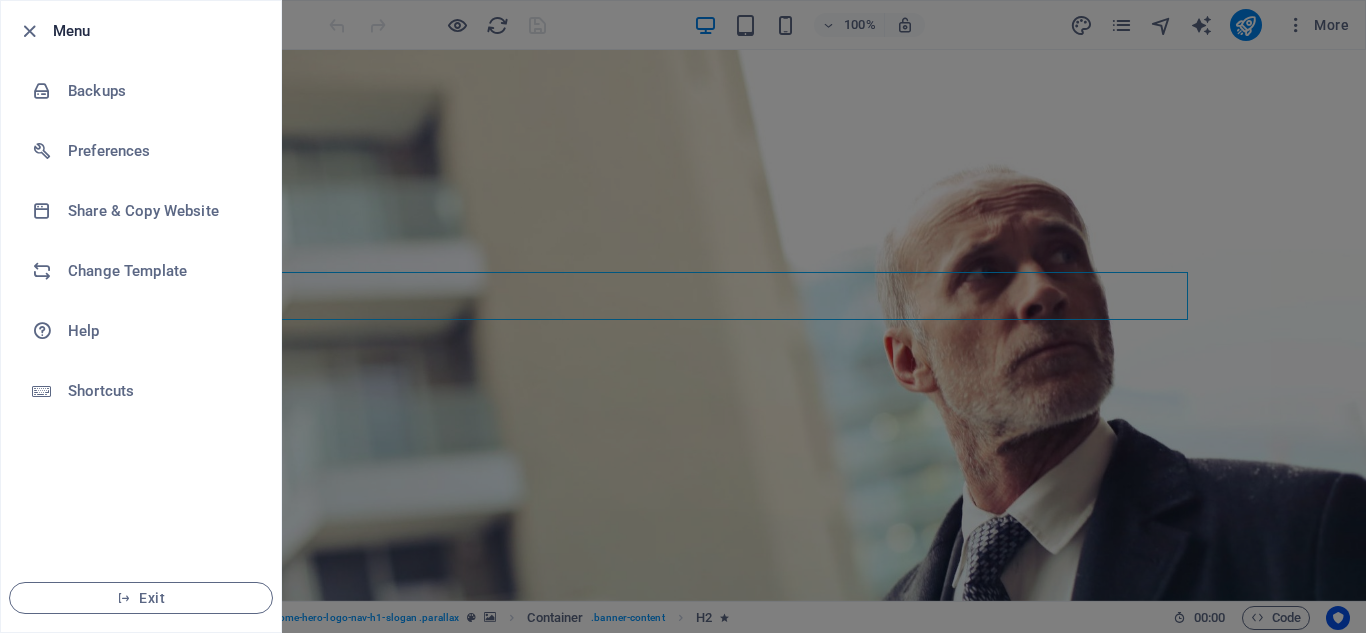 click at bounding box center [683, 316] 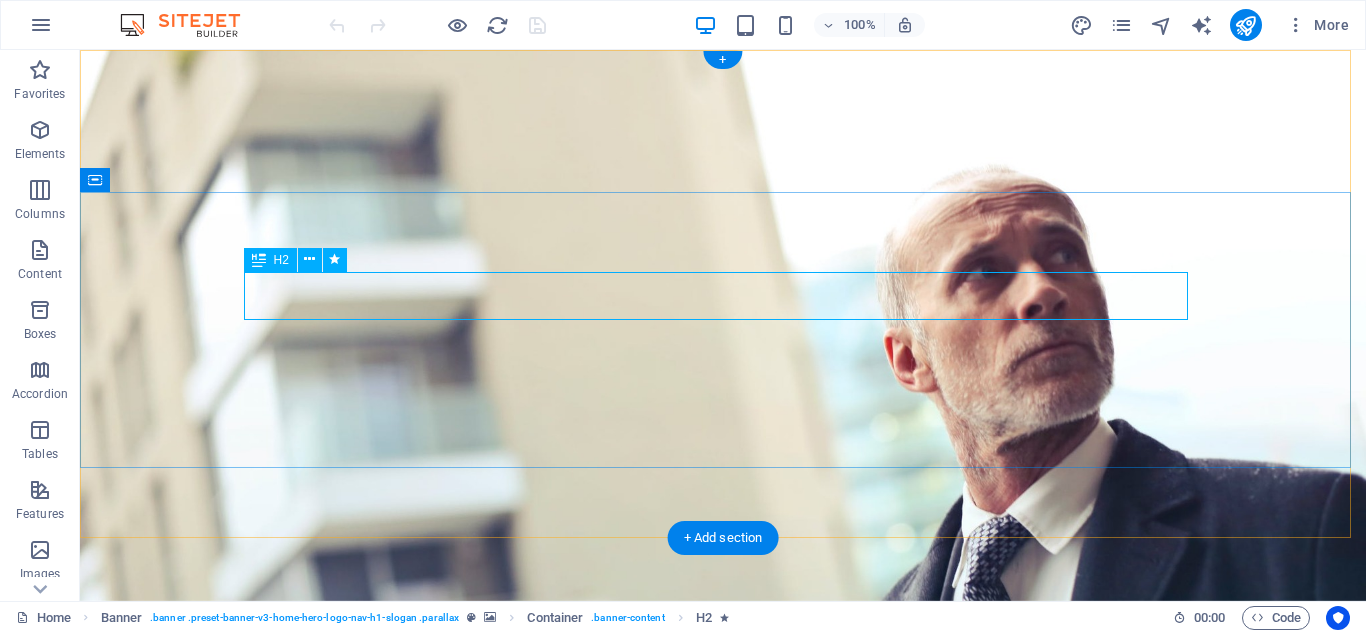 click on "Welcome to SWOT Marshall Protection Force" at bounding box center (723, 832) 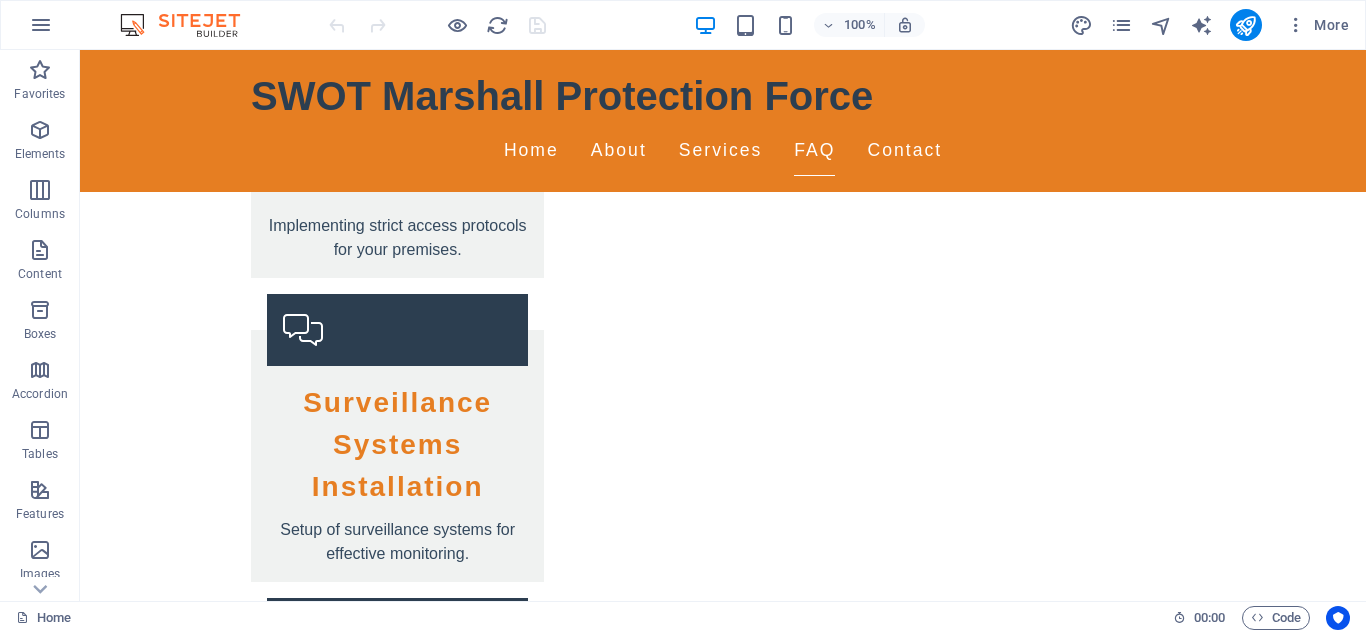 scroll, scrollTop: 3374, scrollLeft: 0, axis: vertical 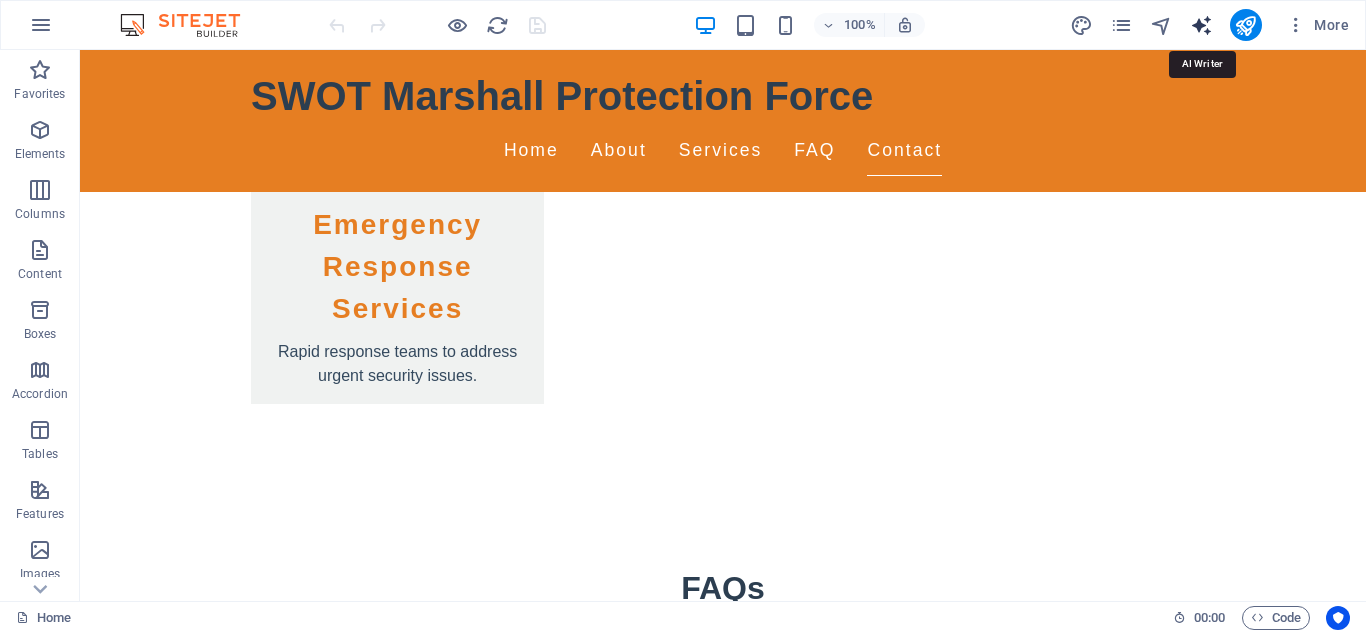 click at bounding box center (1201, 25) 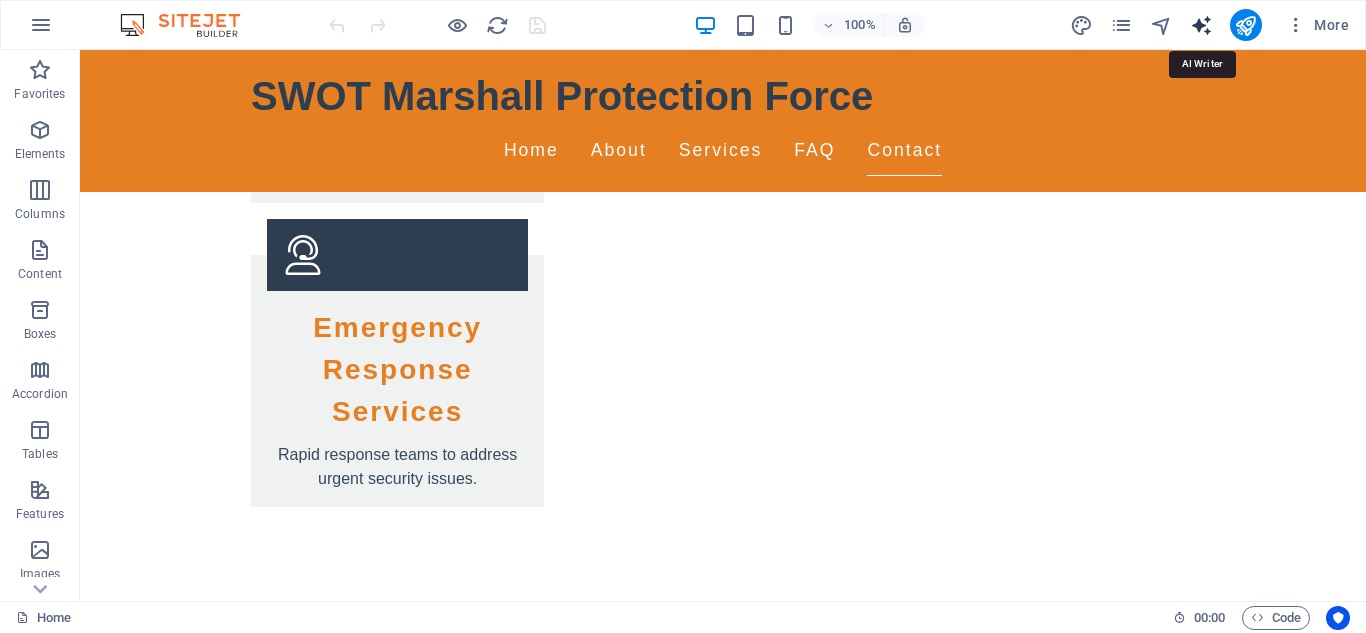 select on "English" 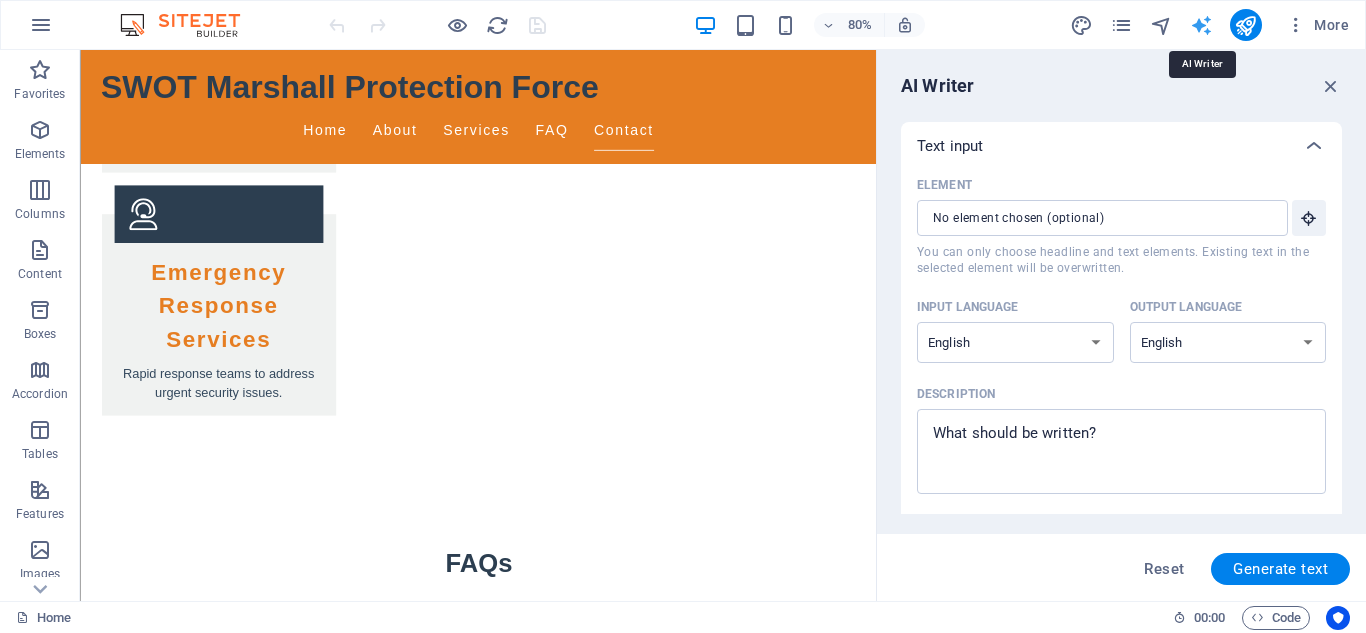 scroll, scrollTop: 3359, scrollLeft: 0, axis: vertical 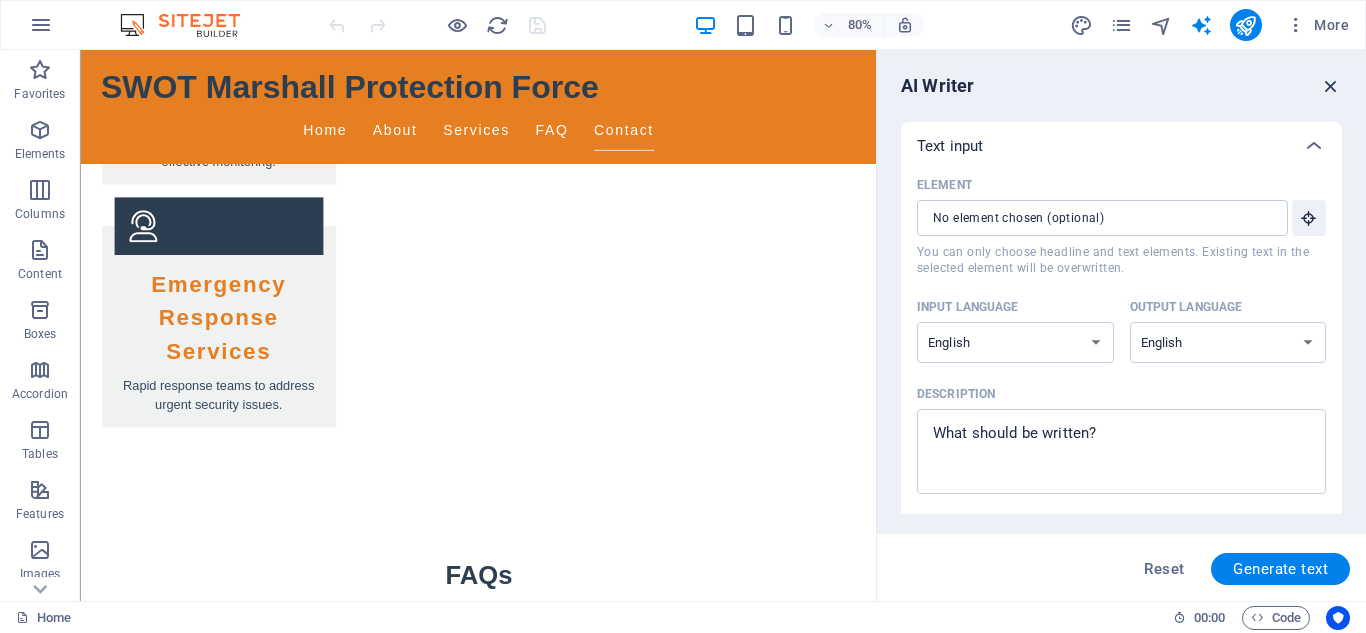 click at bounding box center [1331, 86] 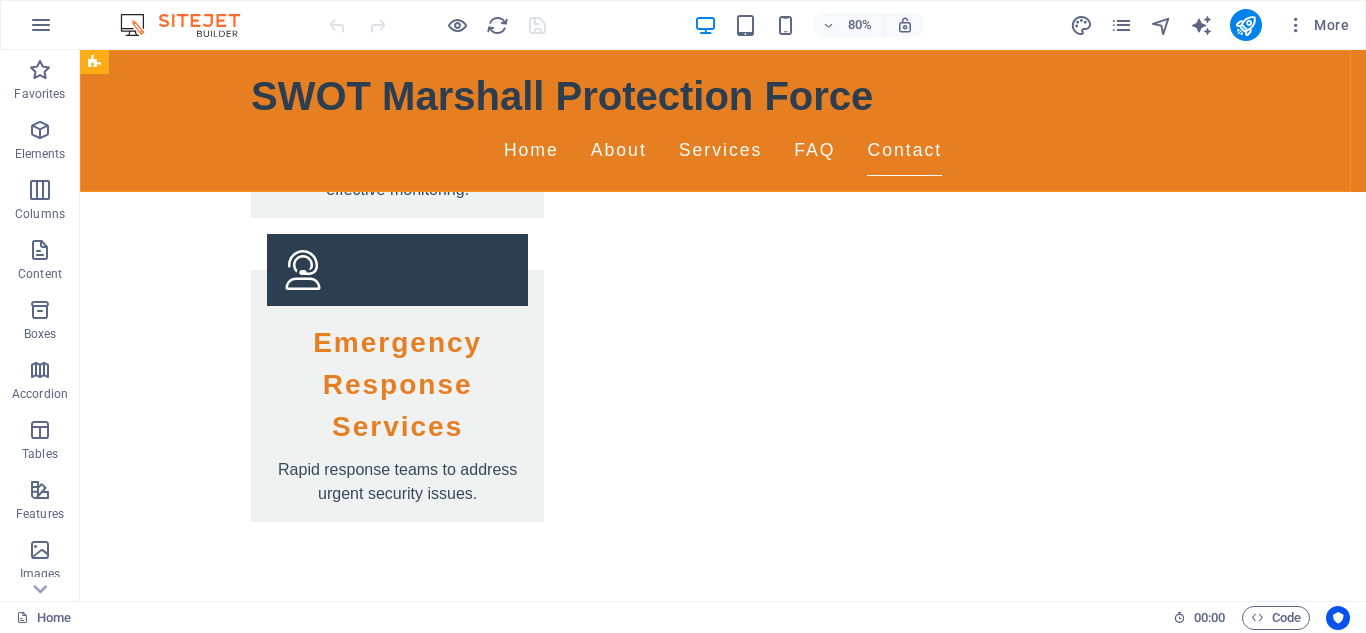 scroll, scrollTop: 3374, scrollLeft: 0, axis: vertical 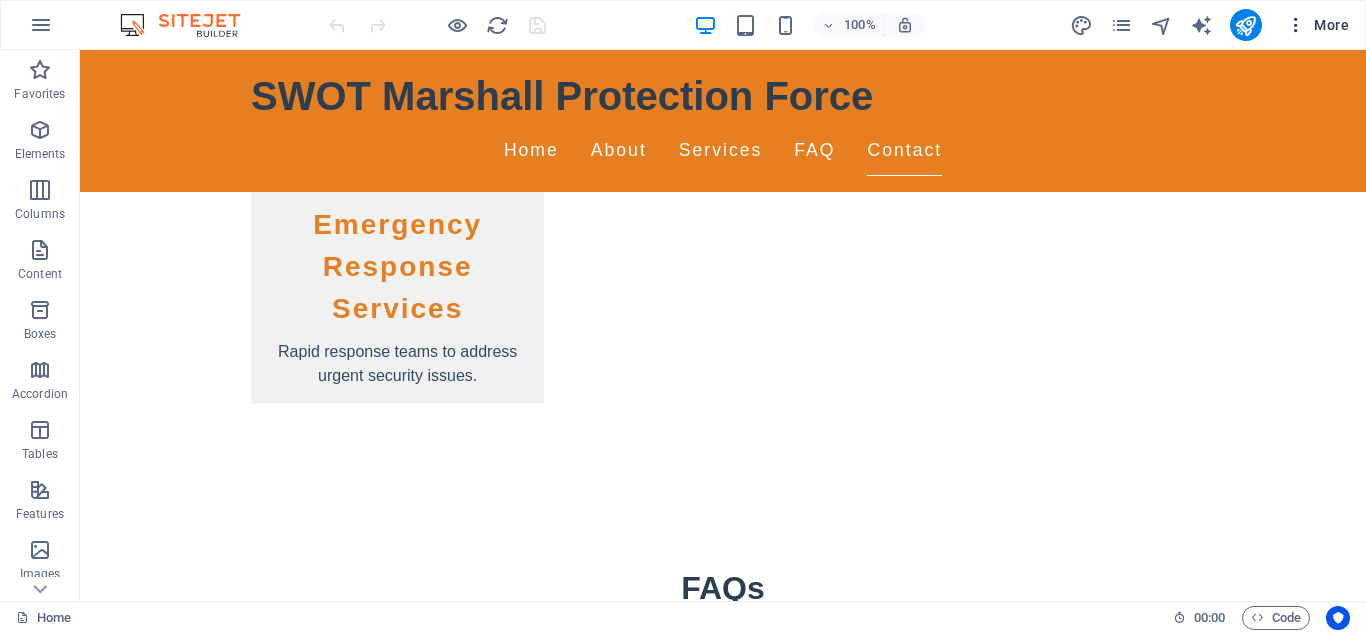 click on "More" at bounding box center (1317, 25) 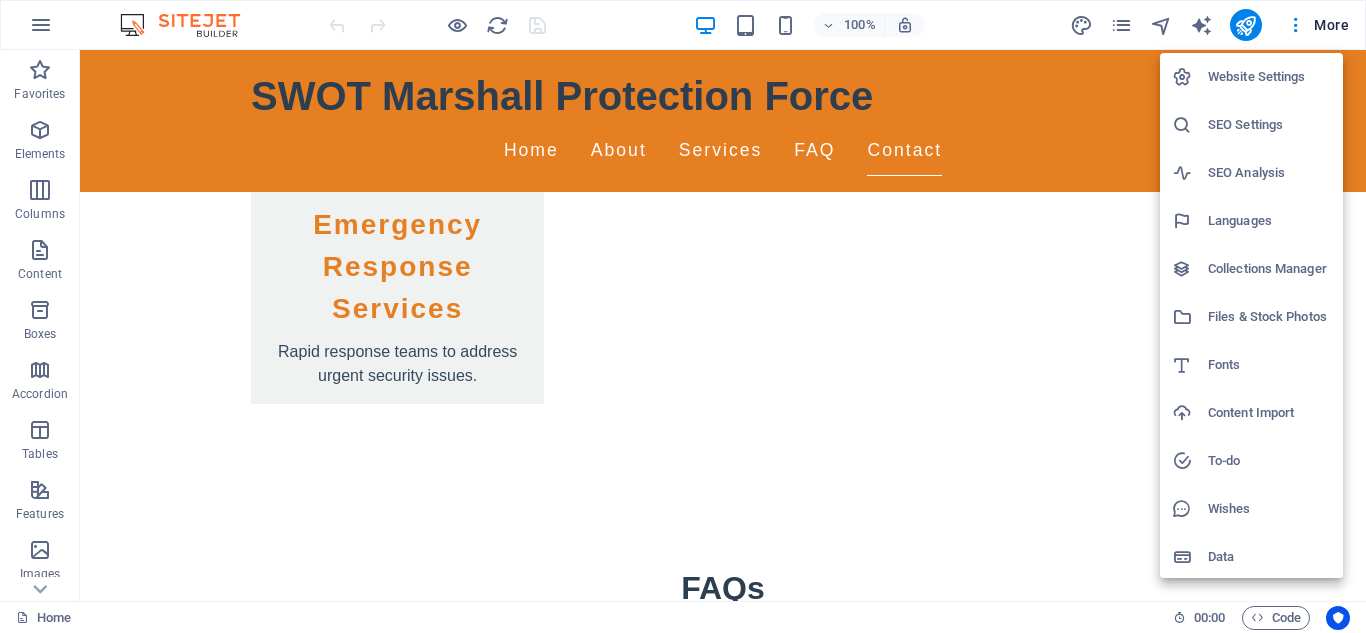 click at bounding box center (683, 316) 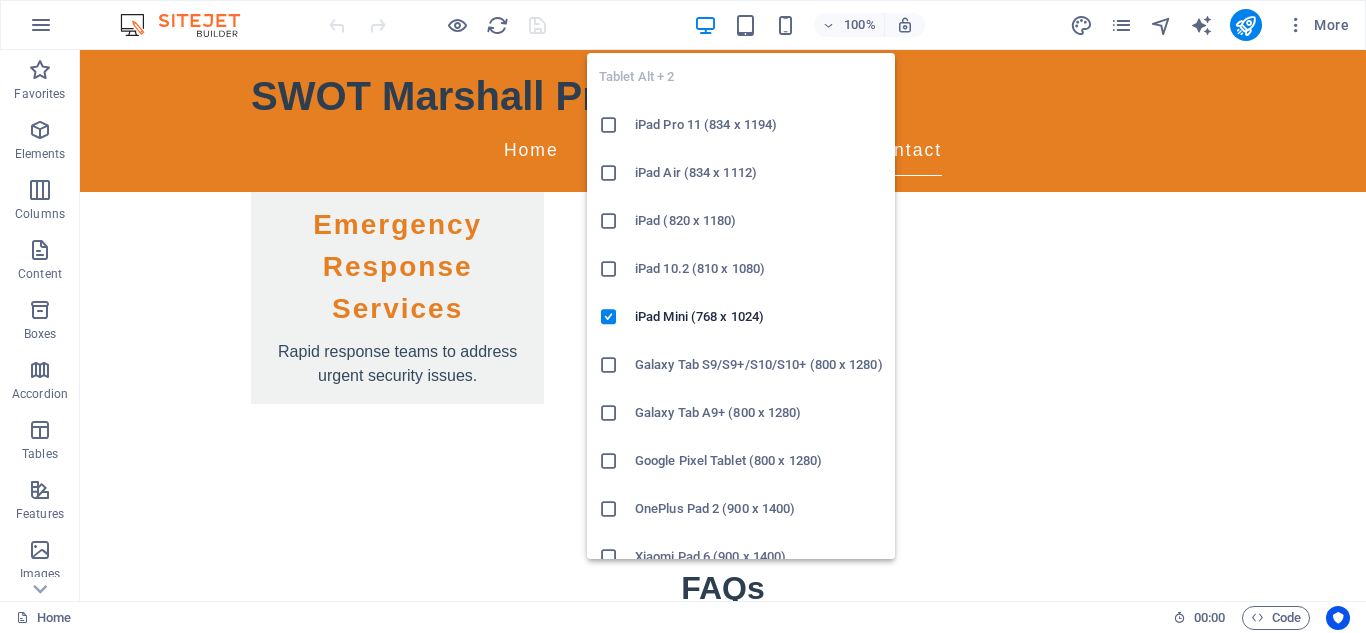 click on "Galaxy Tab S9/S9+/S10/S10+ (800 x 1280)" at bounding box center [759, 365] 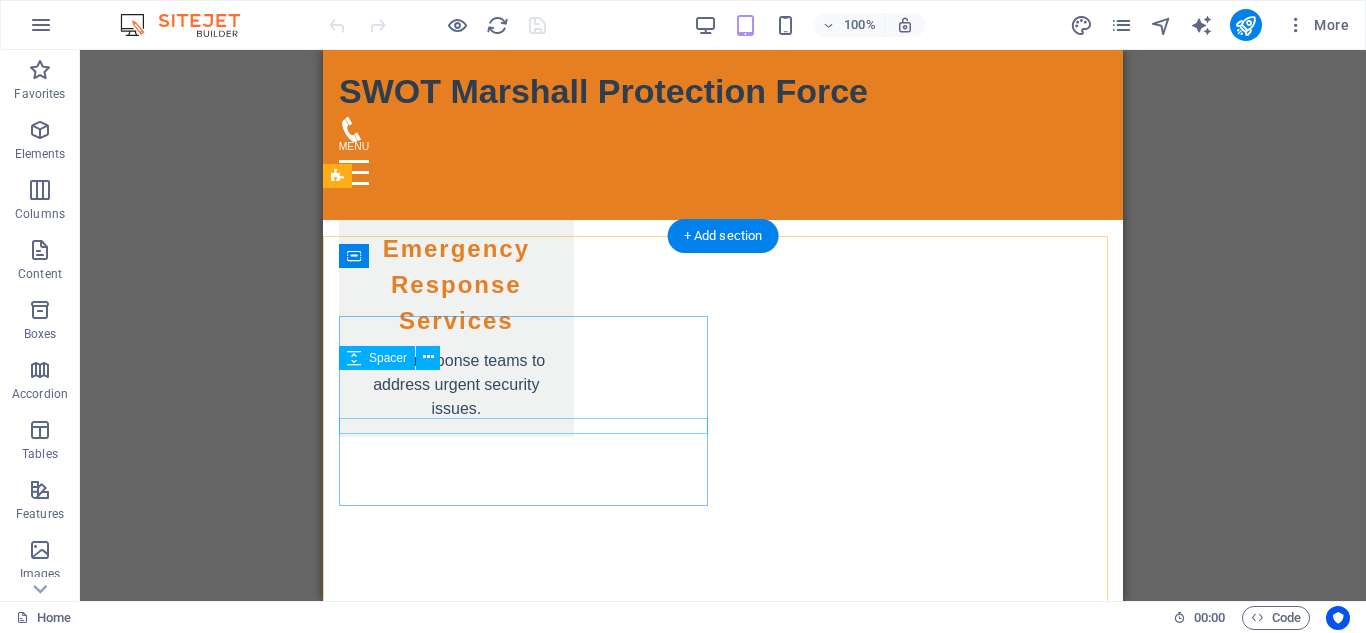 scroll, scrollTop: 3385, scrollLeft: 0, axis: vertical 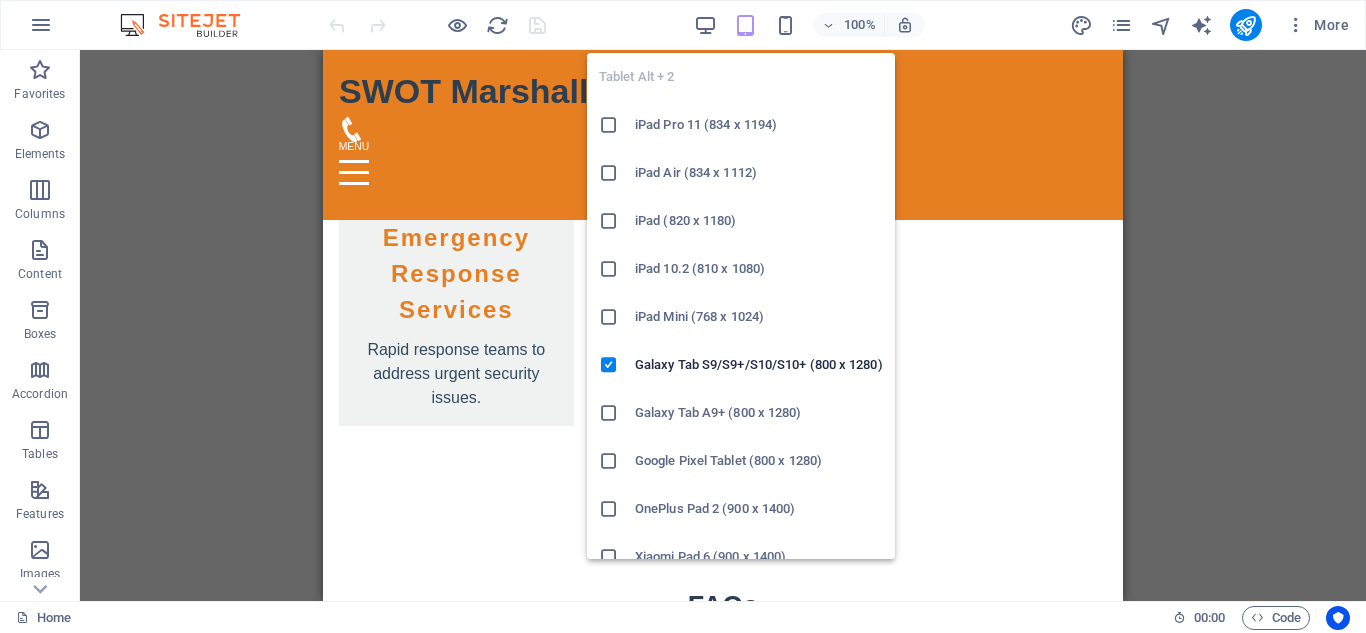 click at bounding box center (745, 25) 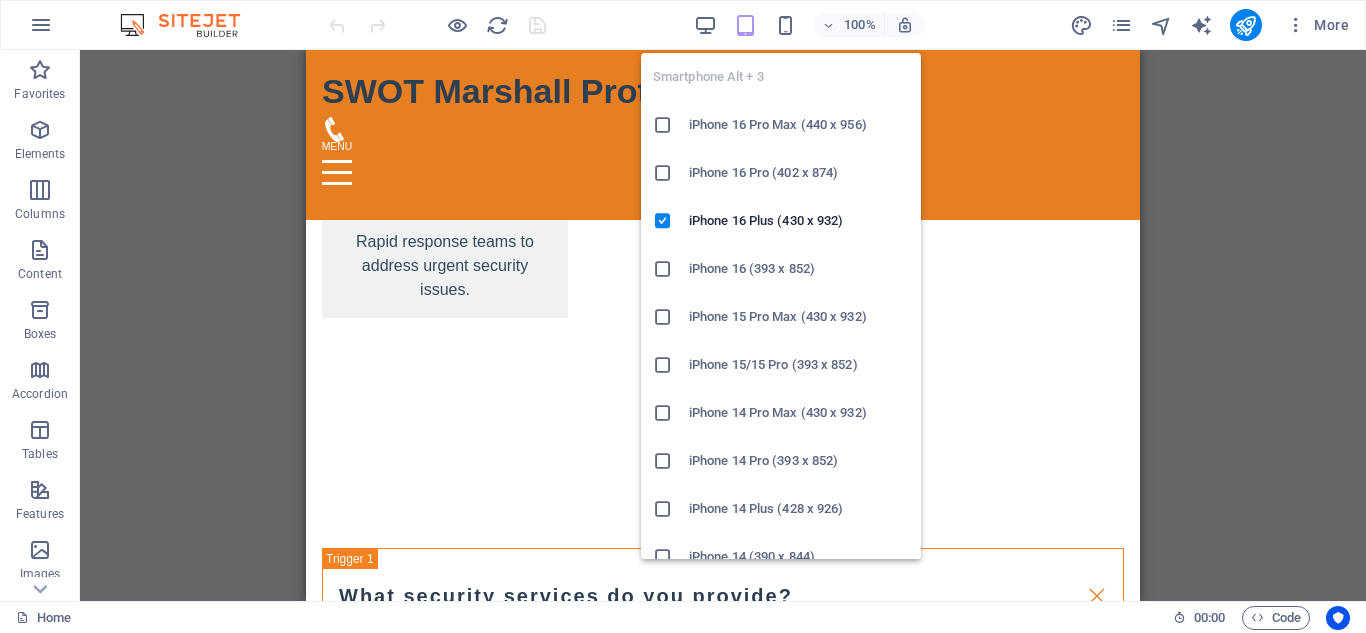 click on "Smartphone Alt + 3 iPhone 16 Pro Max (440 x 956) iPhone 16 Pro (402 x 874) iPhone 16 Plus (430 x 932) iPhone 16 (393 x 852) iPhone 15 Pro Max (430 x 932) iPhone 15/15 Pro (393 x 852) iPhone 14 Pro Max (430 x 932) iPhone 14 Pro (393 x 852) iPhone 14 Plus (428 x 926) iPhone 14 (390 x 844) iPhone 13 Pro Max (428 x 926) iPhone 13/13 Pro (390 x 844) iPhone 13 Mini (375 x 812) iPhone SE (2nd gen) (375 x 667) Galaxy S22/S23/S24 Ultra (384 x 824) Galaxy S22/S23/S24 Plus (384 x 832) Galaxy S22/S23/S24 (360 x 780) Galaxy S21 Ultra/Plus (384 x 854) Galaxy S21 (360 x 800) Galaxy S20 FE (412 x 914) Galaxy A32 (412 x 915) Pixel 9 Pro XL (428 x 926) Pixel 9/9 Pro (412 x 915) Pixel 8/8 Pro (412 x 732) Pixel 7/7 Pro (412 x 915) Pixel 6/6 Pro (412 x 915) Huawei P60 Pro (412 x 915) Huawei Mate 50 Pro (412 x 932) Huawei P50 Pro (412 x 915) Xiaomi 13 Pro (412 x 915) Xiaomi 12 Pro (412 x 915) Xiaomi Redmi Note 12 Pro (412 x 915)" at bounding box center (781, 298) 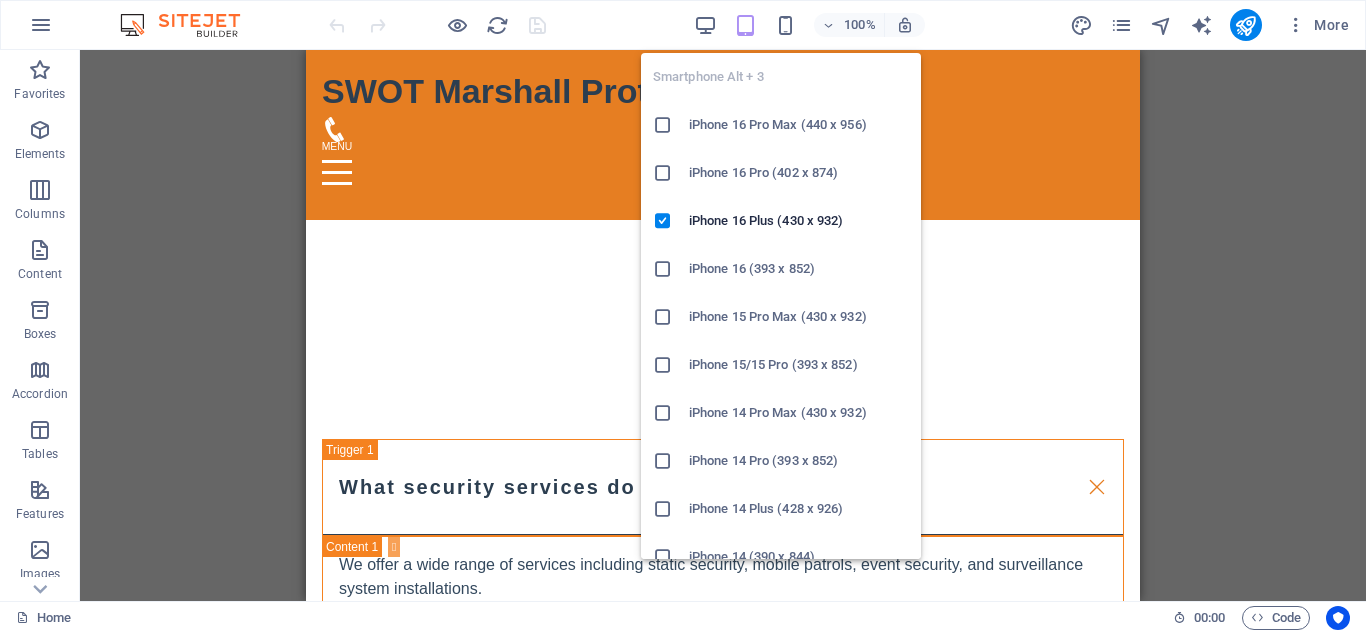 scroll, scrollTop: 3453, scrollLeft: 0, axis: vertical 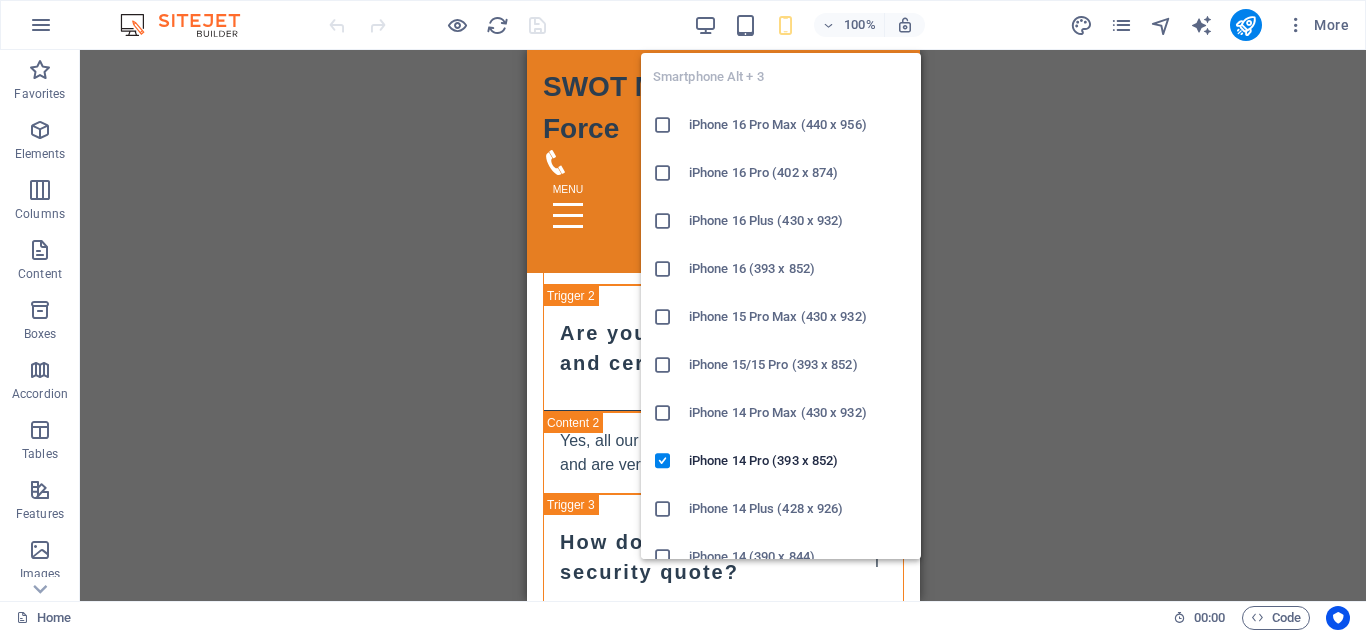click at bounding box center [785, 25] 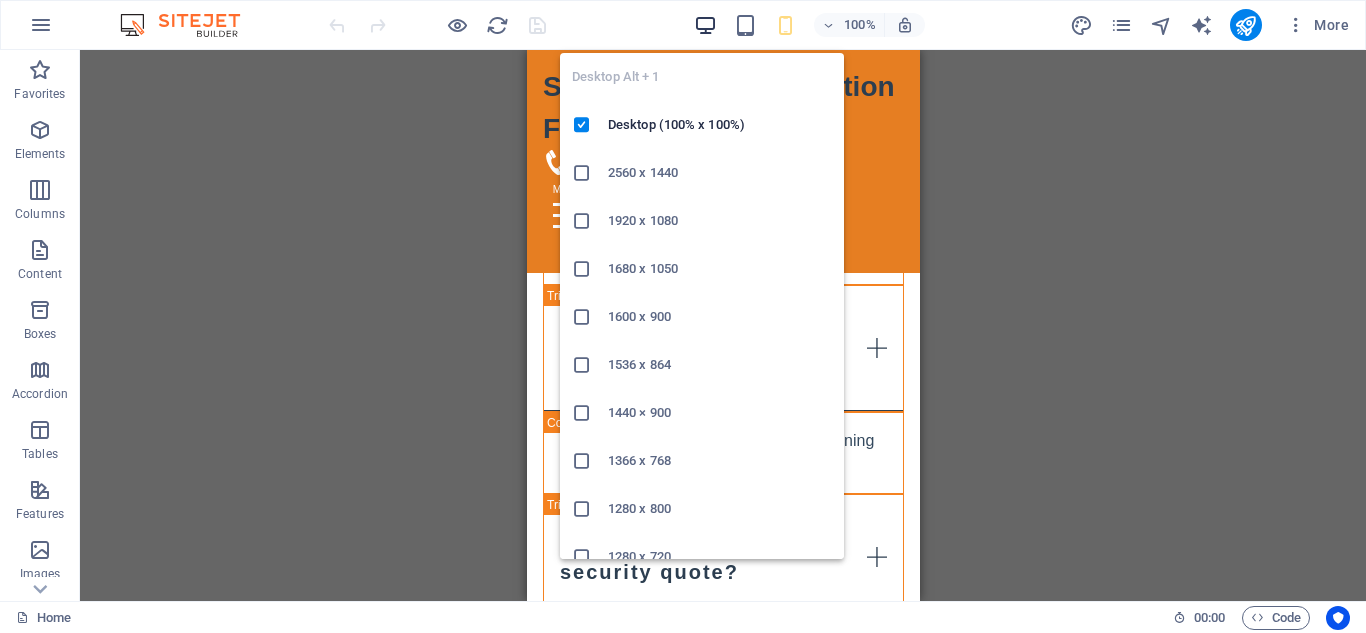drag, startPoint x: 750, startPoint y: 29, endPoint x: 711, endPoint y: 29, distance: 39 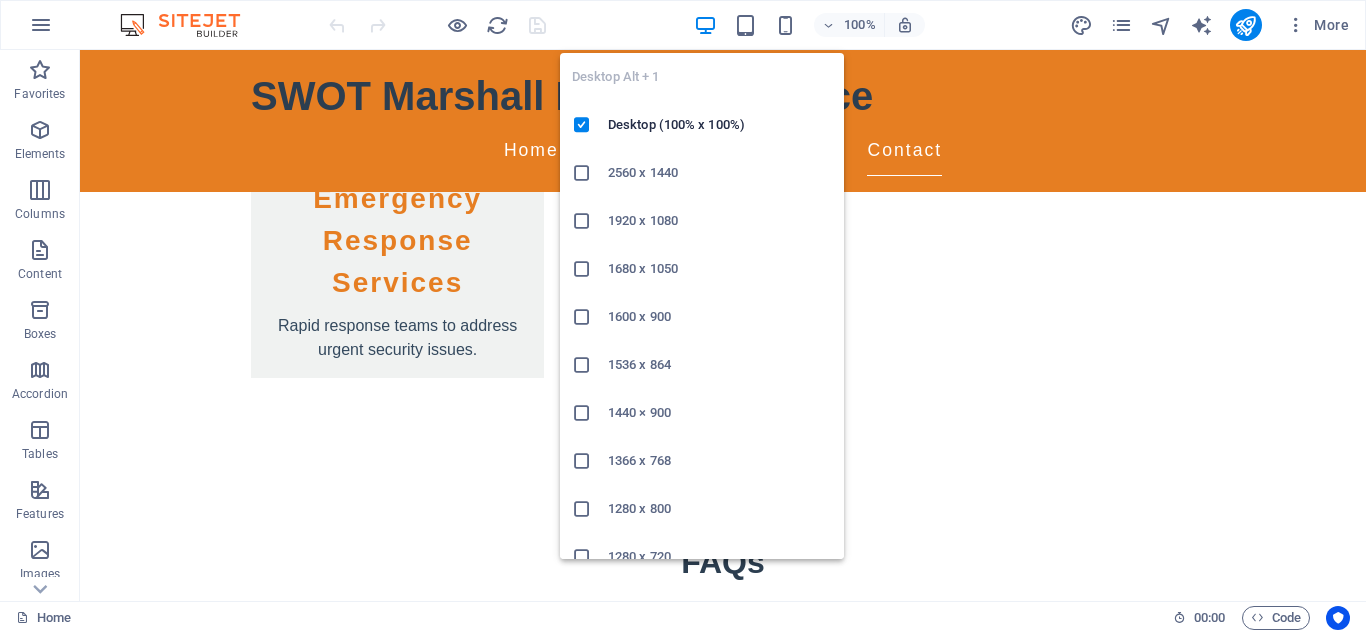 scroll, scrollTop: 3397, scrollLeft: 0, axis: vertical 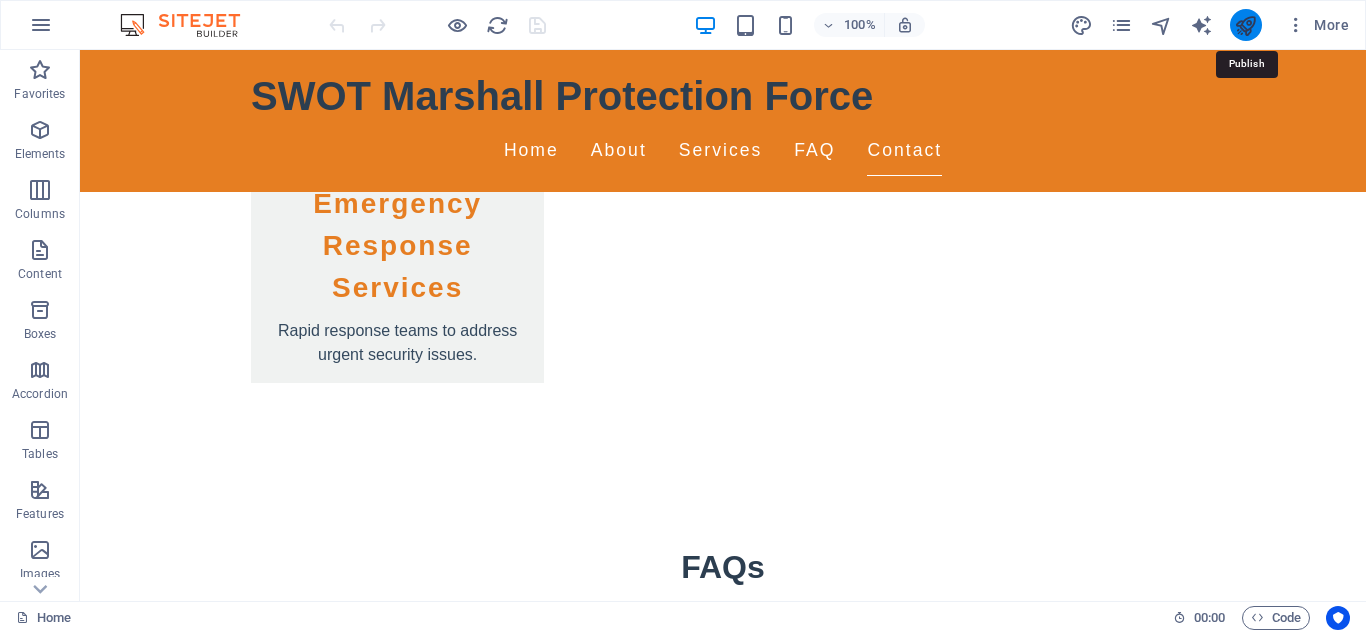 click at bounding box center [1245, 25] 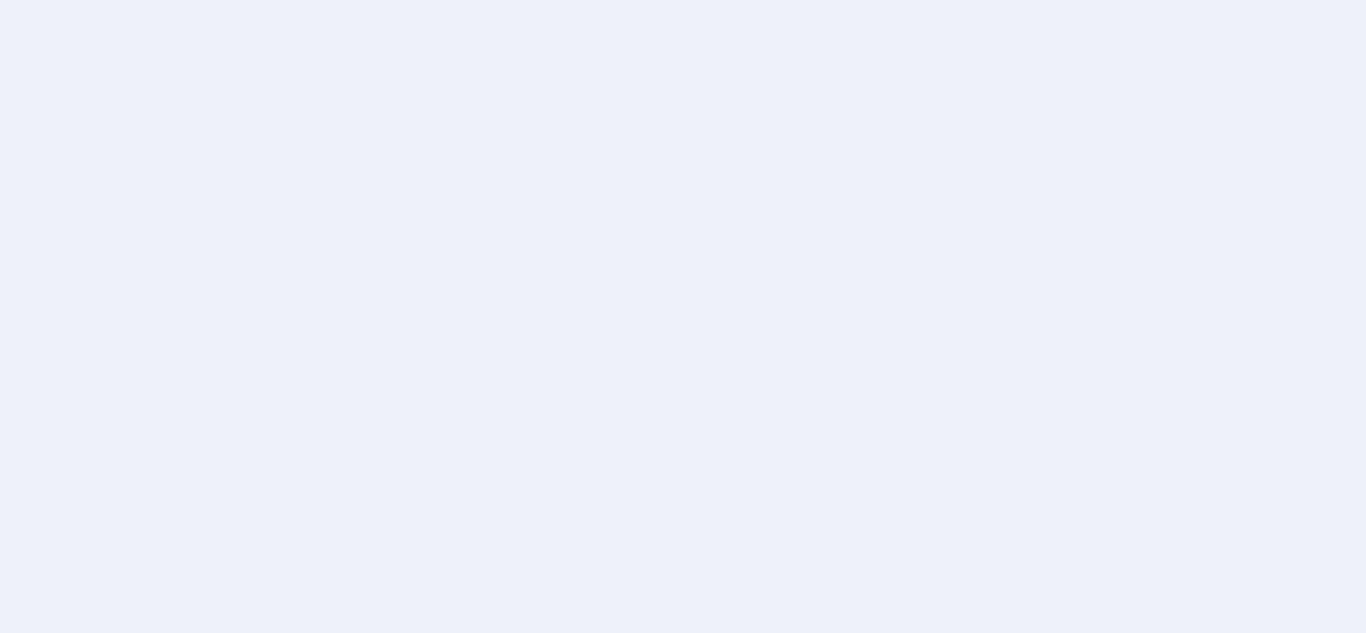 scroll, scrollTop: 0, scrollLeft: 0, axis: both 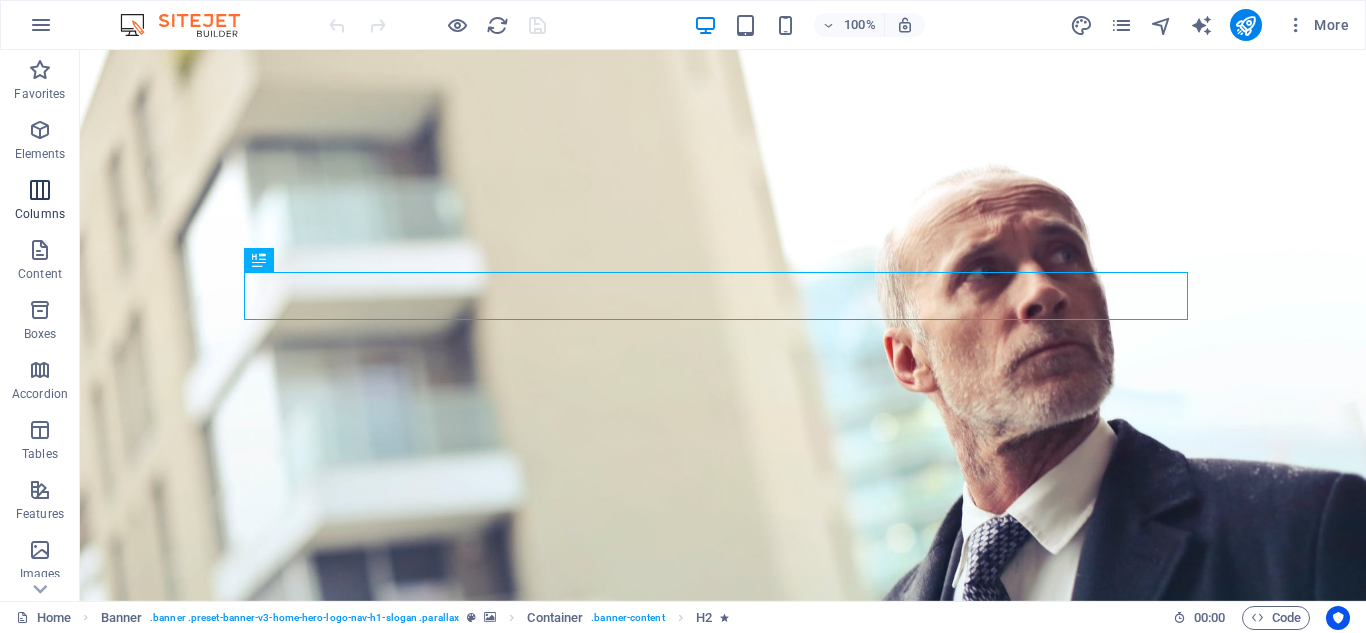 click on "Columns" at bounding box center (40, 214) 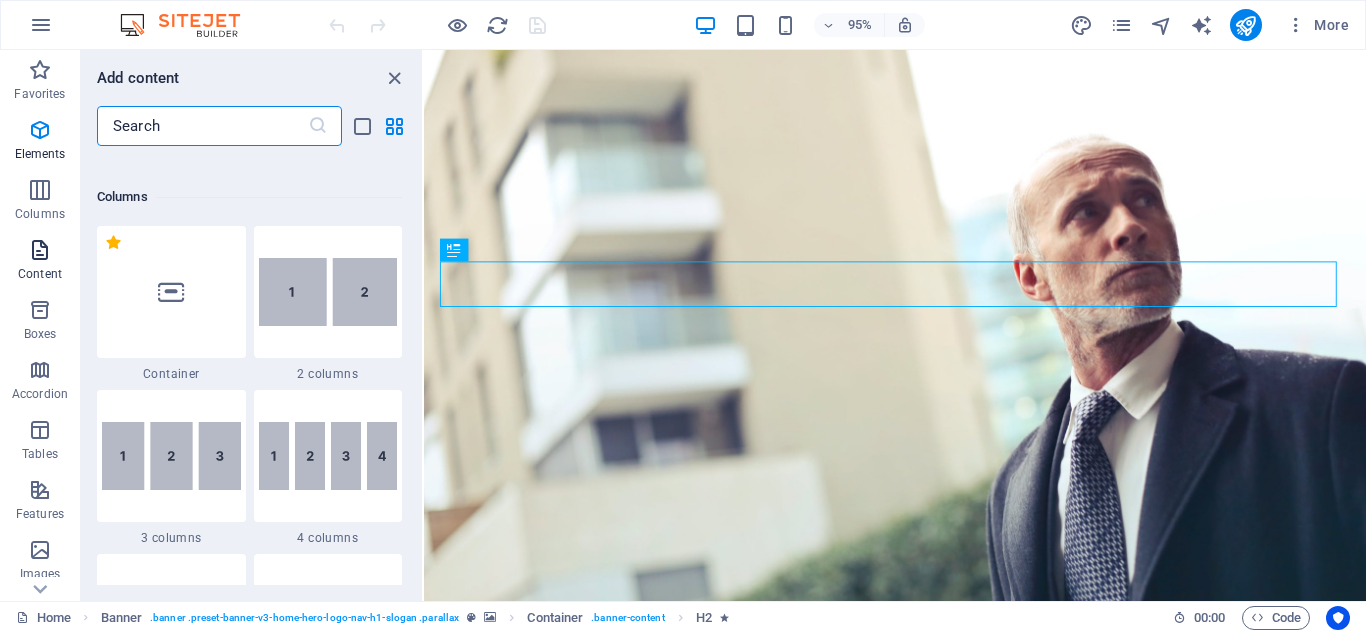 scroll, scrollTop: 990, scrollLeft: 0, axis: vertical 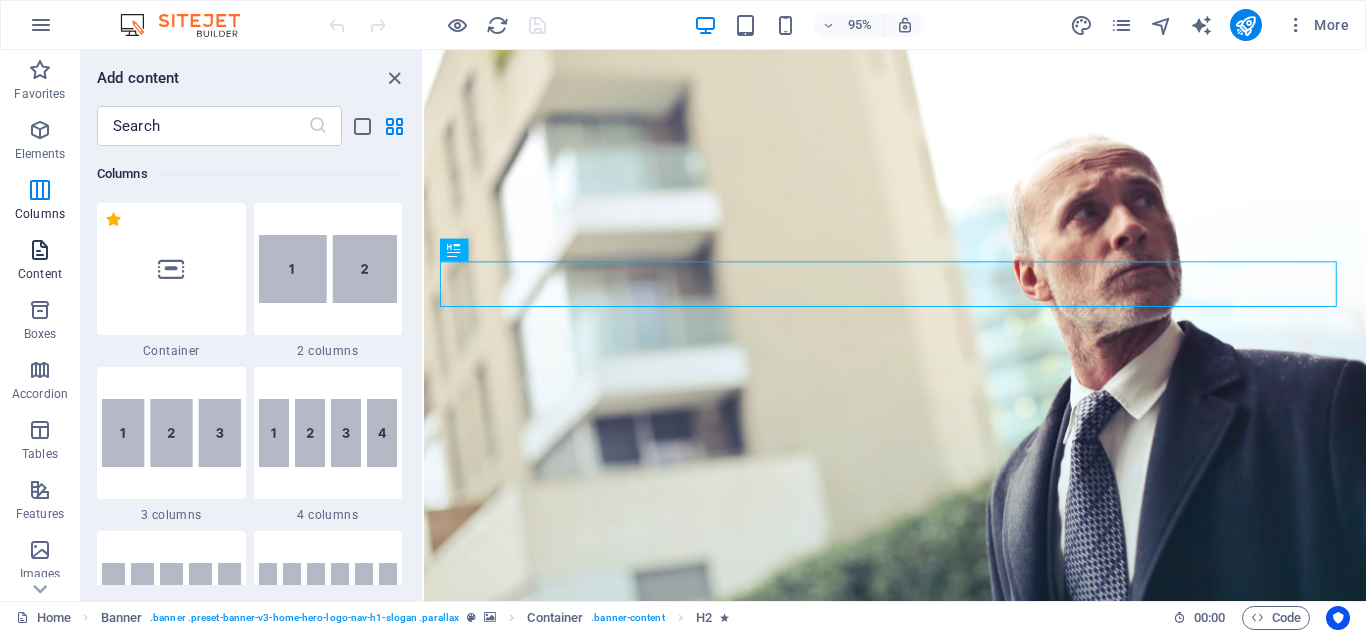 click at bounding box center [40, 250] 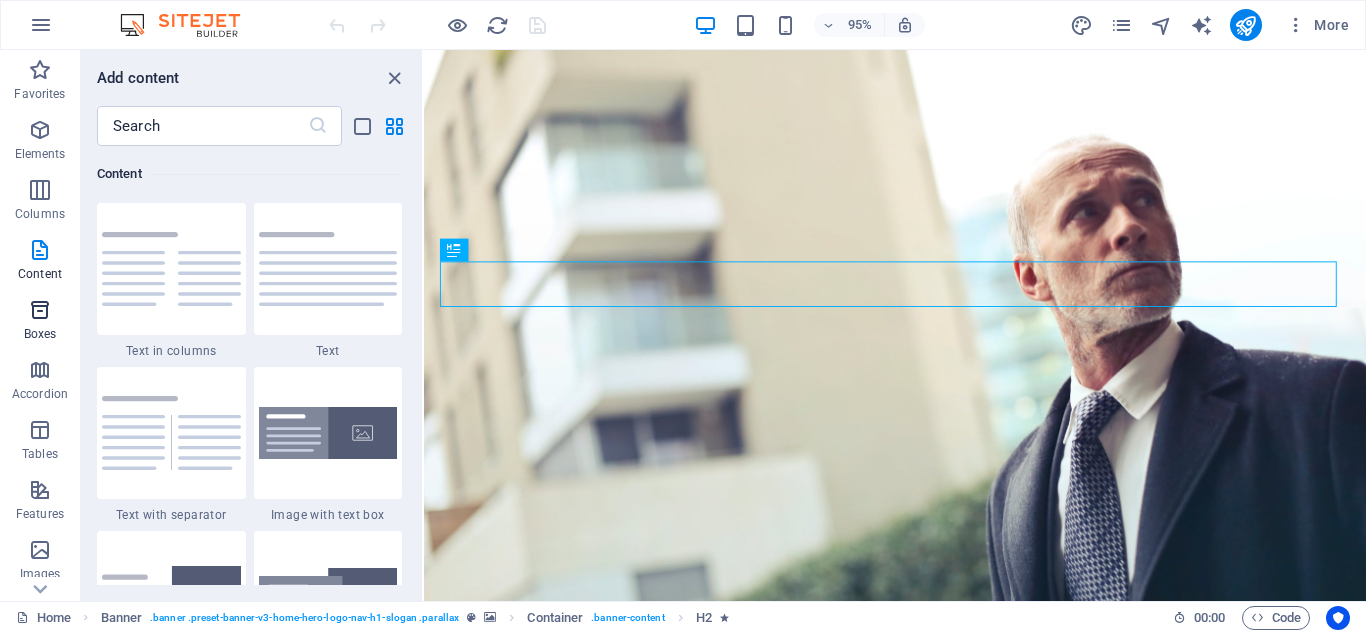 click at bounding box center (40, 310) 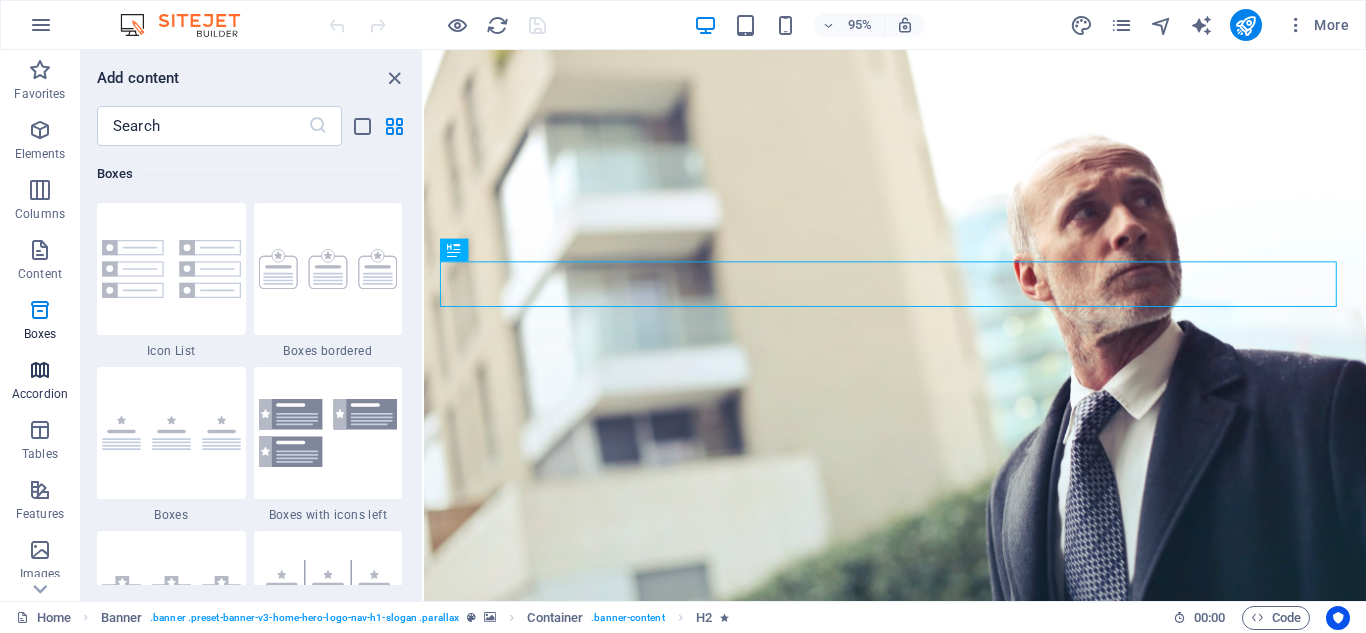 click at bounding box center [40, 370] 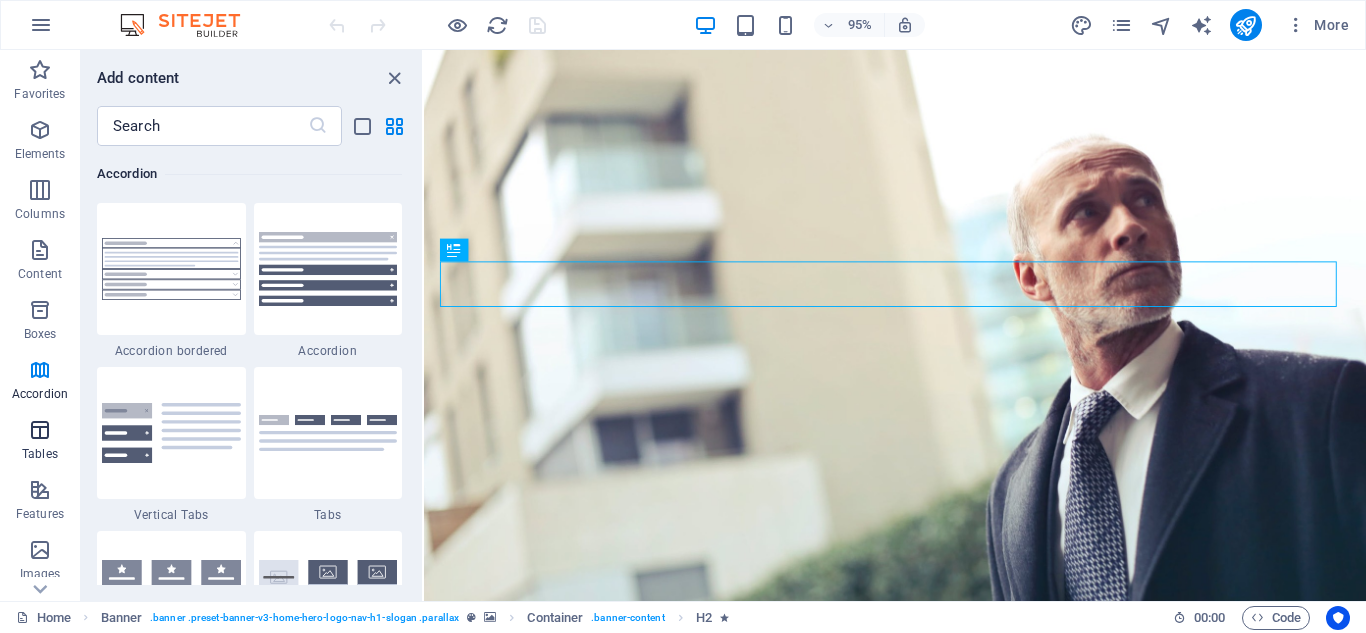click at bounding box center (40, 430) 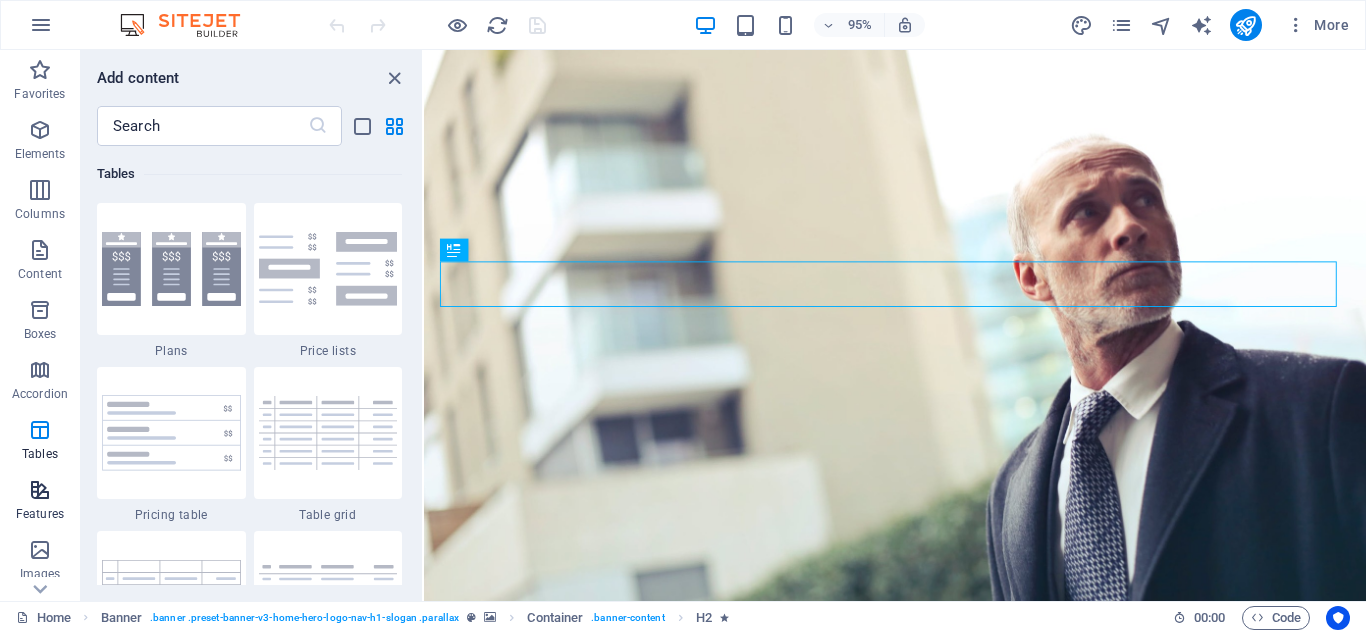 click at bounding box center [40, 490] 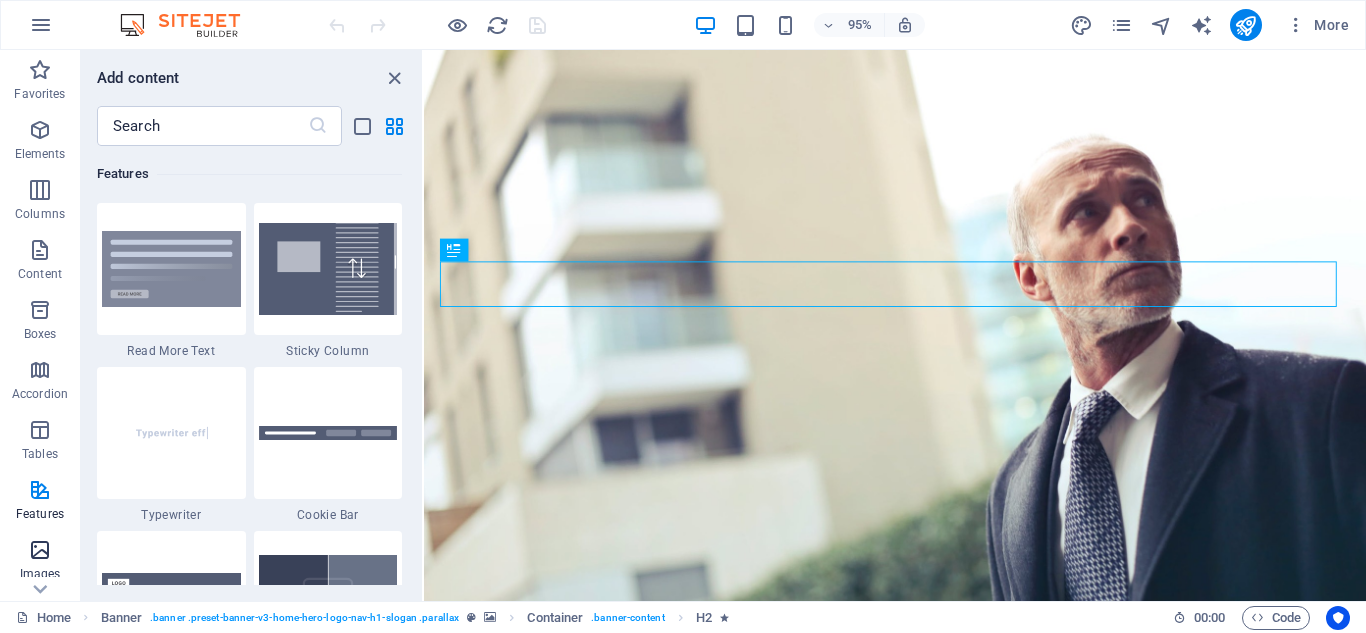 click at bounding box center [40, 550] 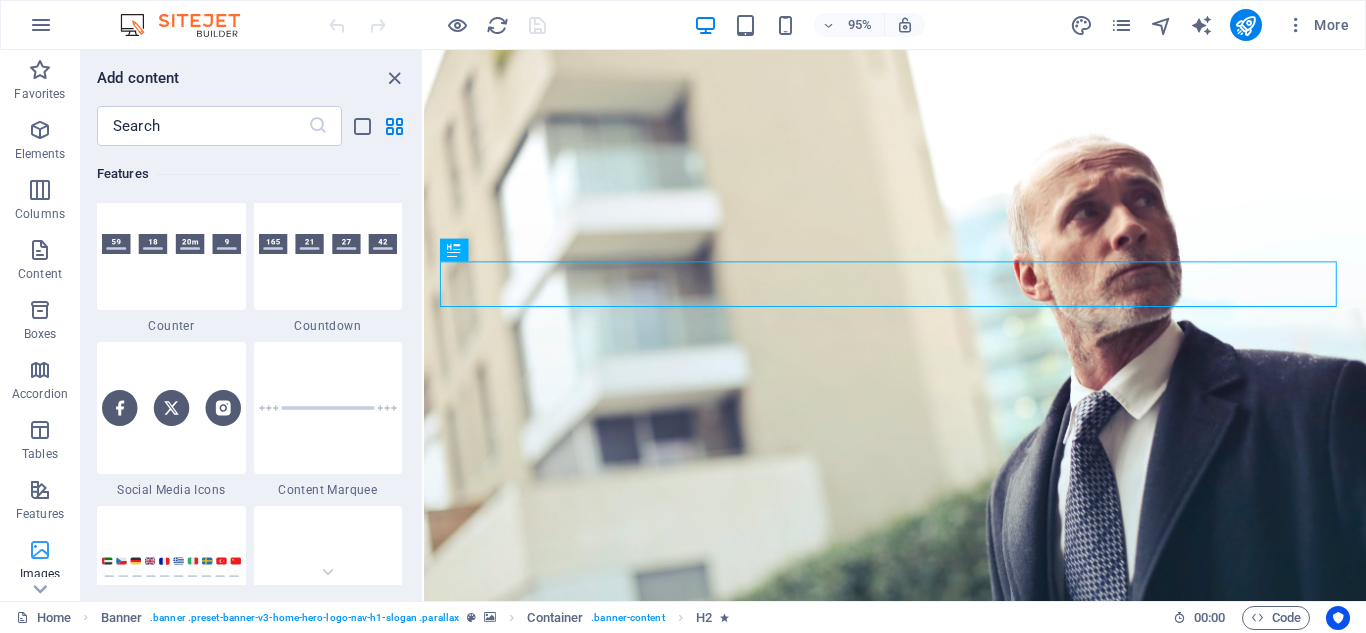 scroll, scrollTop: 10140, scrollLeft: 0, axis: vertical 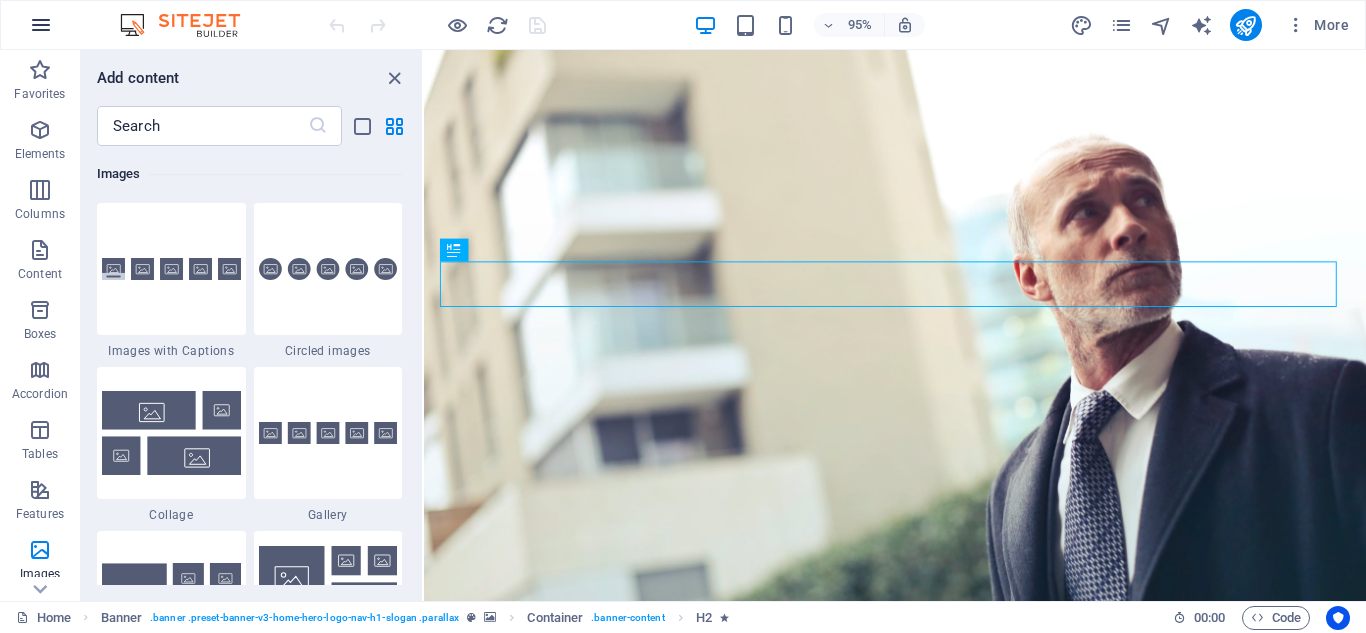 click at bounding box center (41, 25) 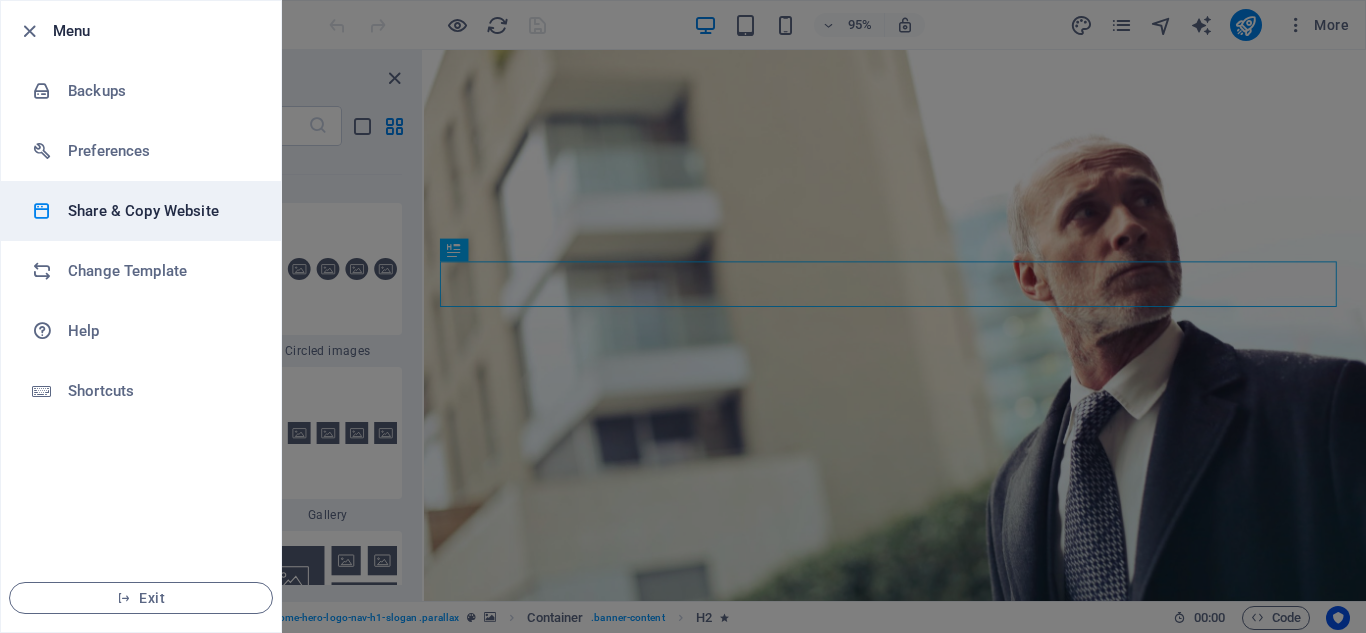 click on "Share & Copy Website" at bounding box center [160, 211] 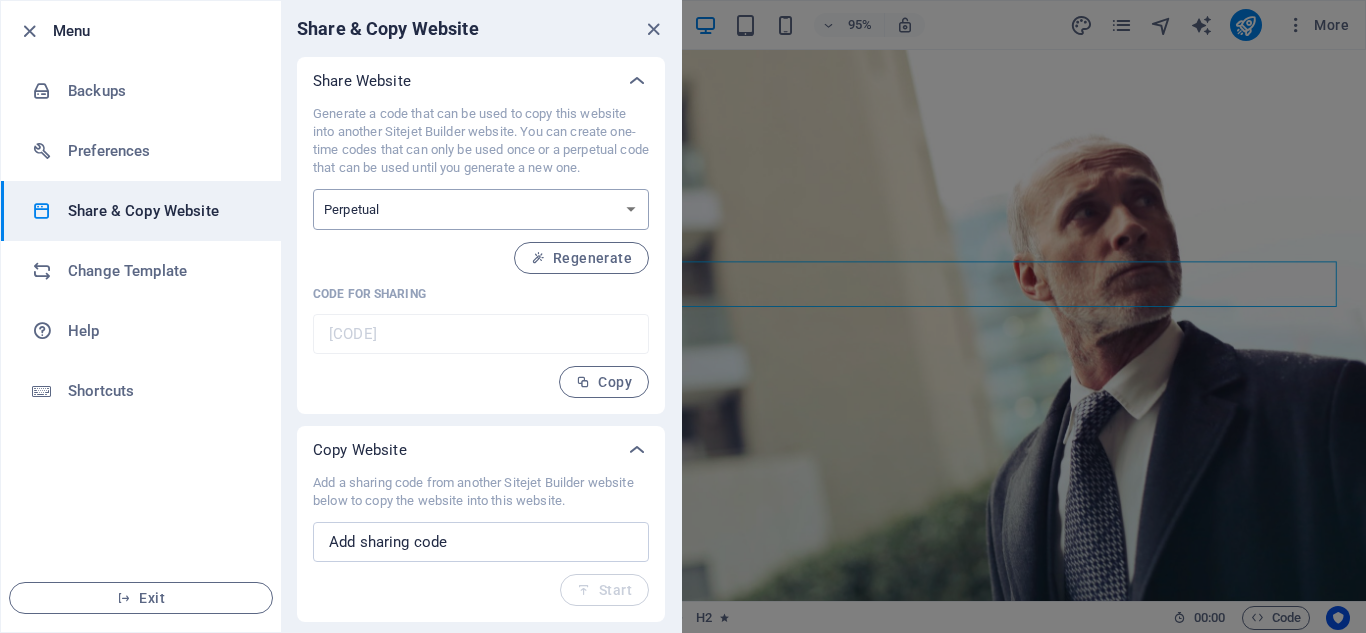 click on "One-time Perpetual" at bounding box center [481, 209] 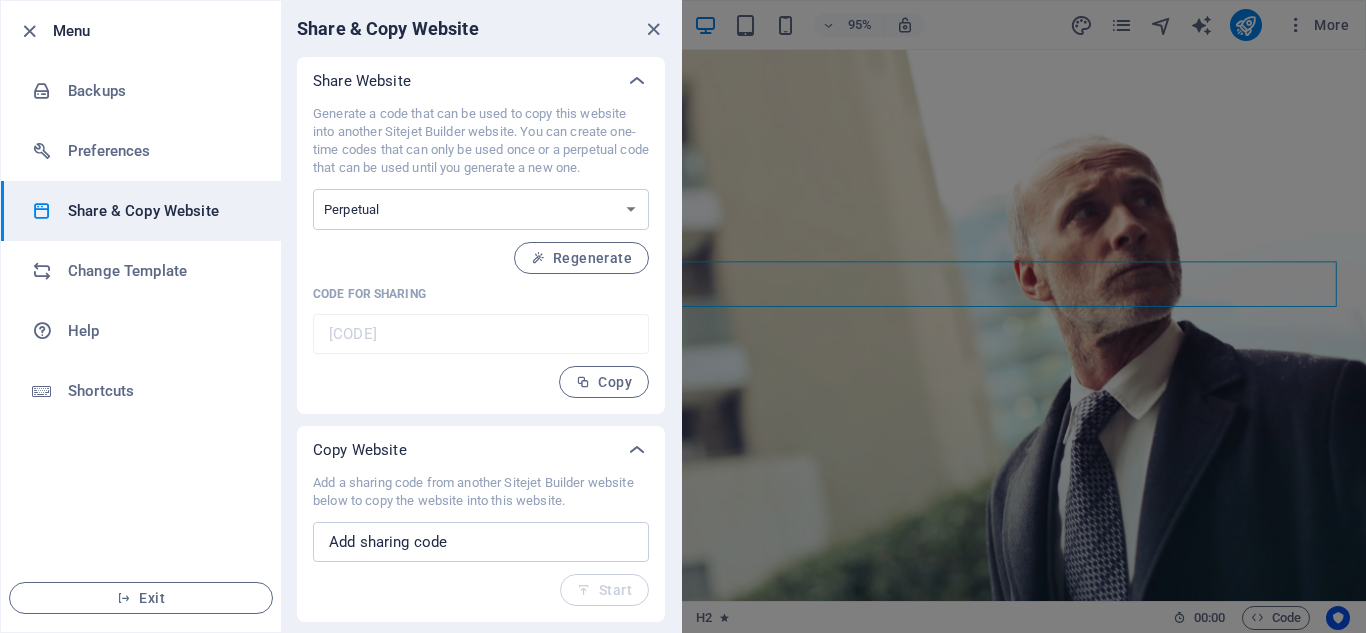 click at bounding box center (683, 316) 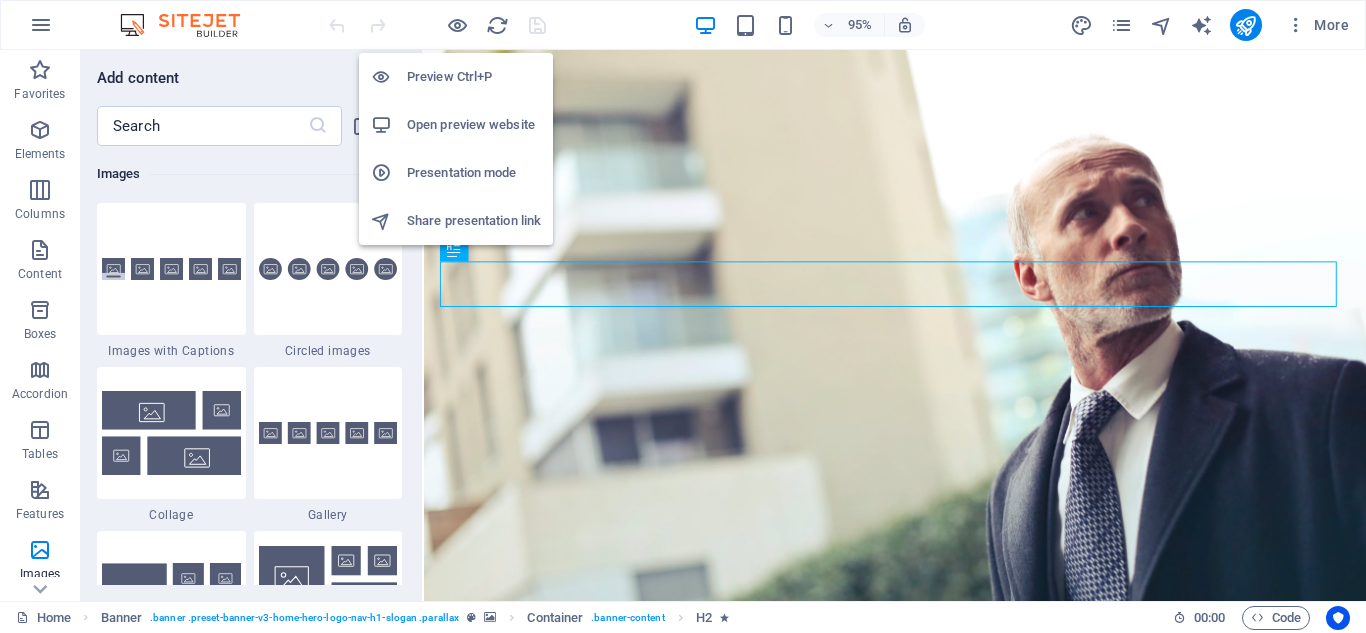 click on "Open preview website" at bounding box center [474, 125] 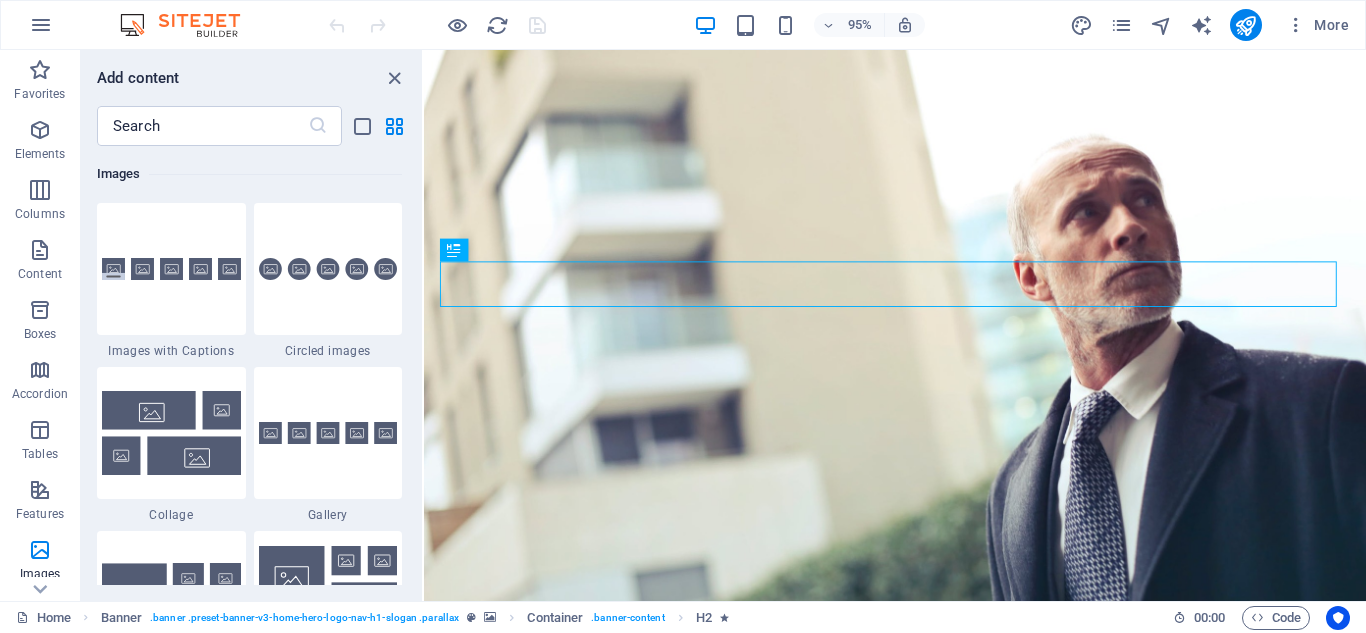click at bounding box center (190, 25) 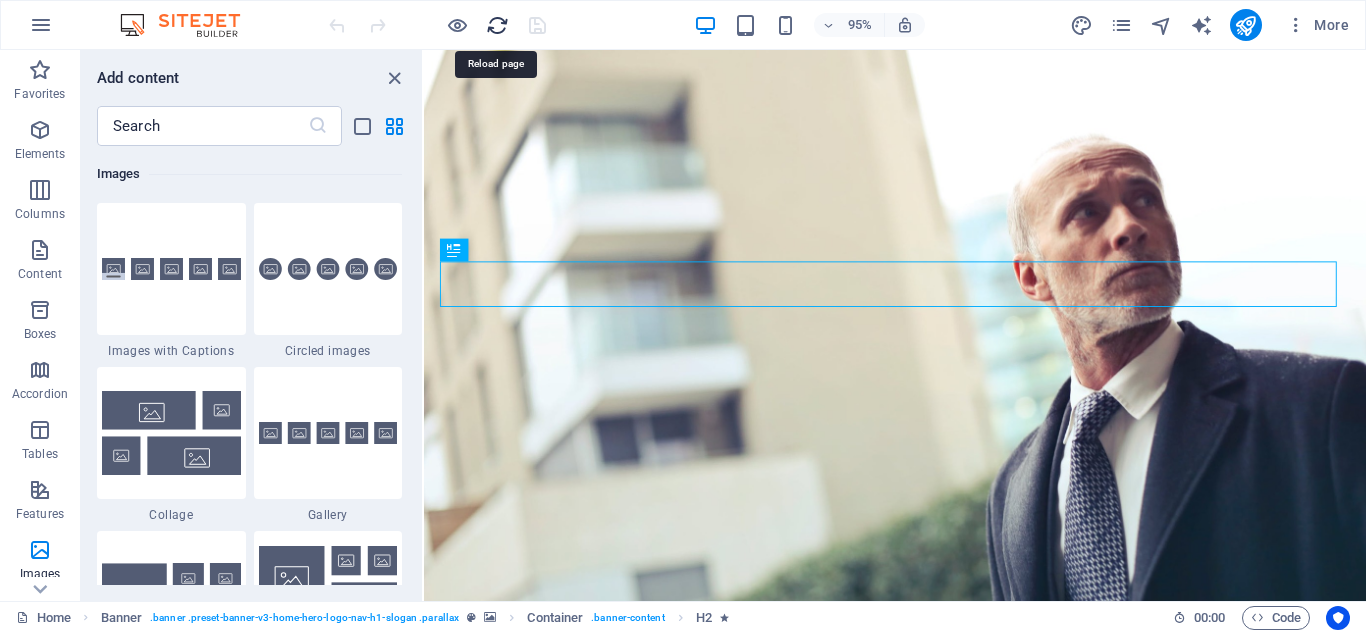 click at bounding box center [497, 25] 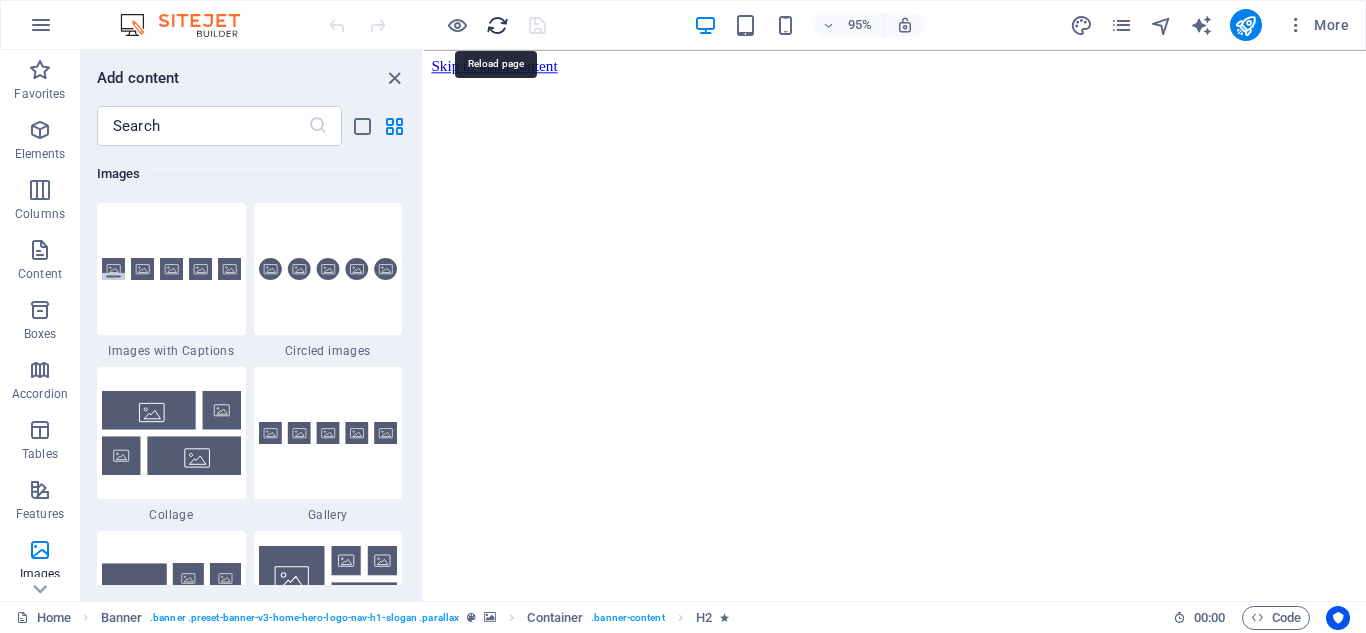 scroll, scrollTop: 0, scrollLeft: 0, axis: both 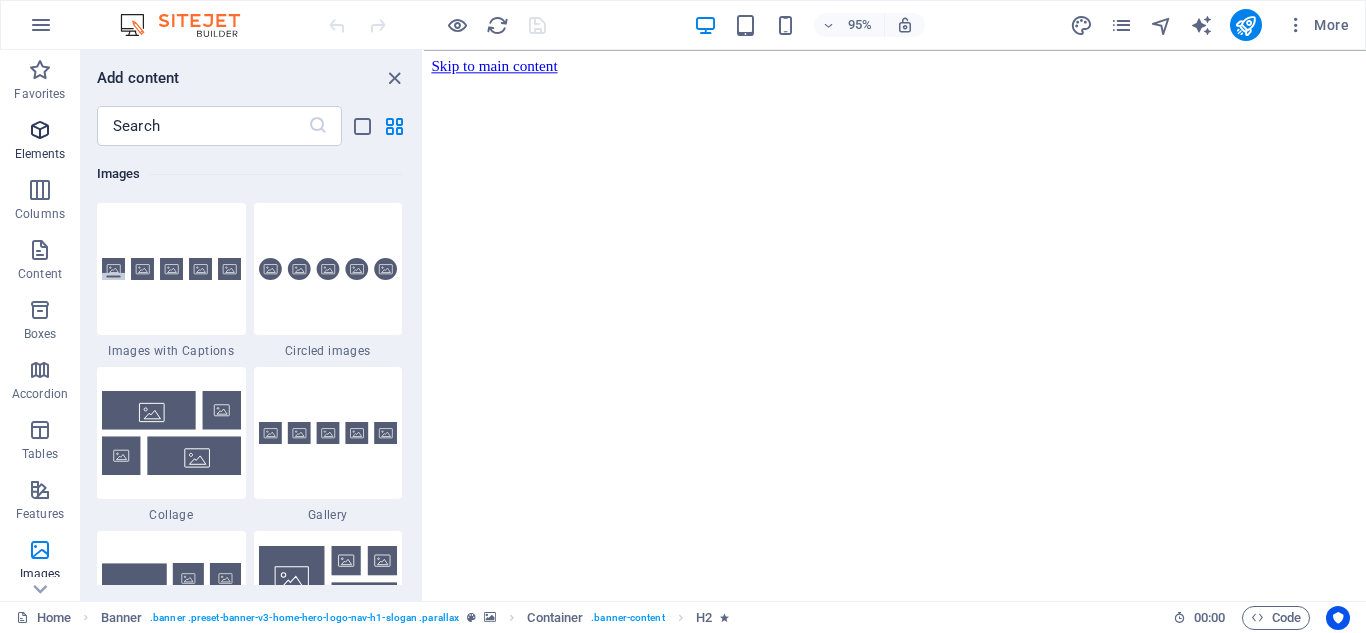 click on "Elements" at bounding box center [40, 154] 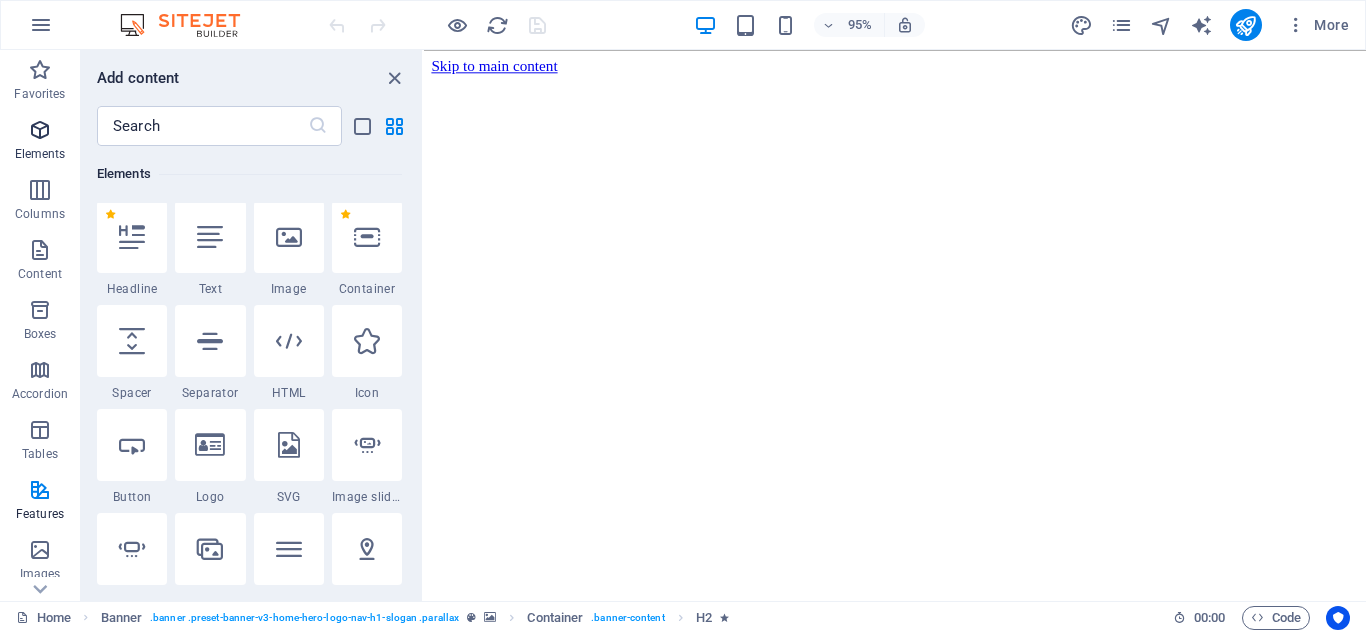 scroll, scrollTop: 213, scrollLeft: 0, axis: vertical 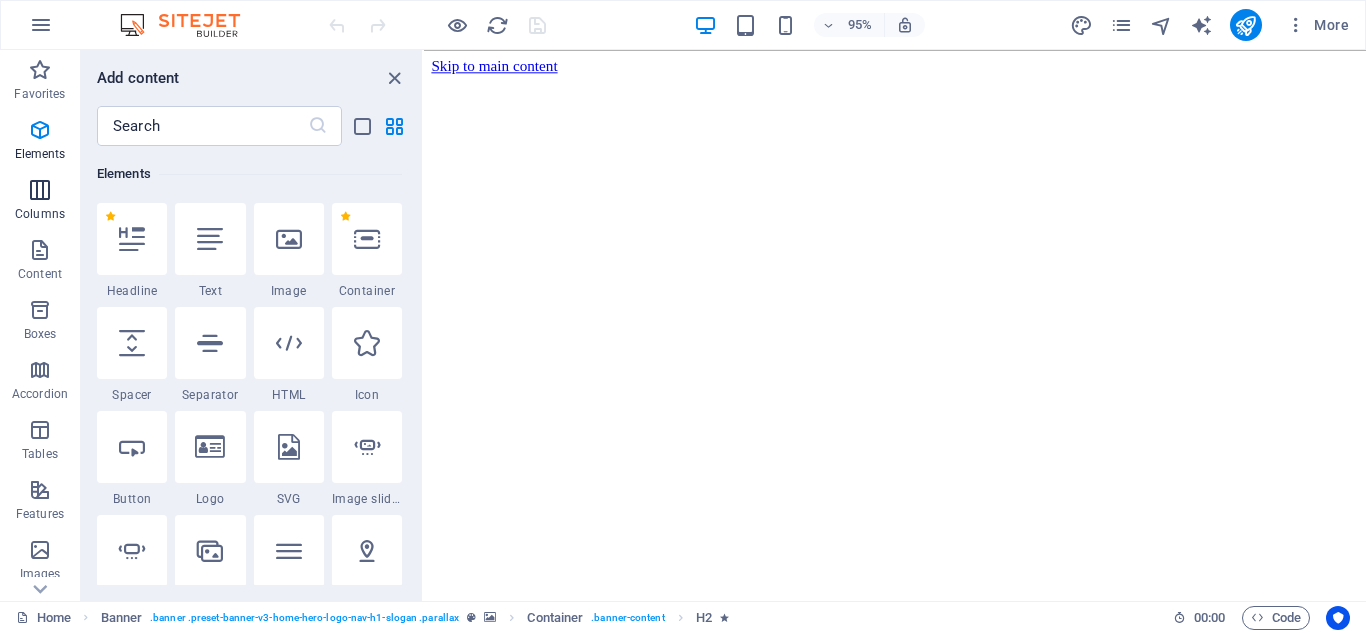 click at bounding box center (40, 190) 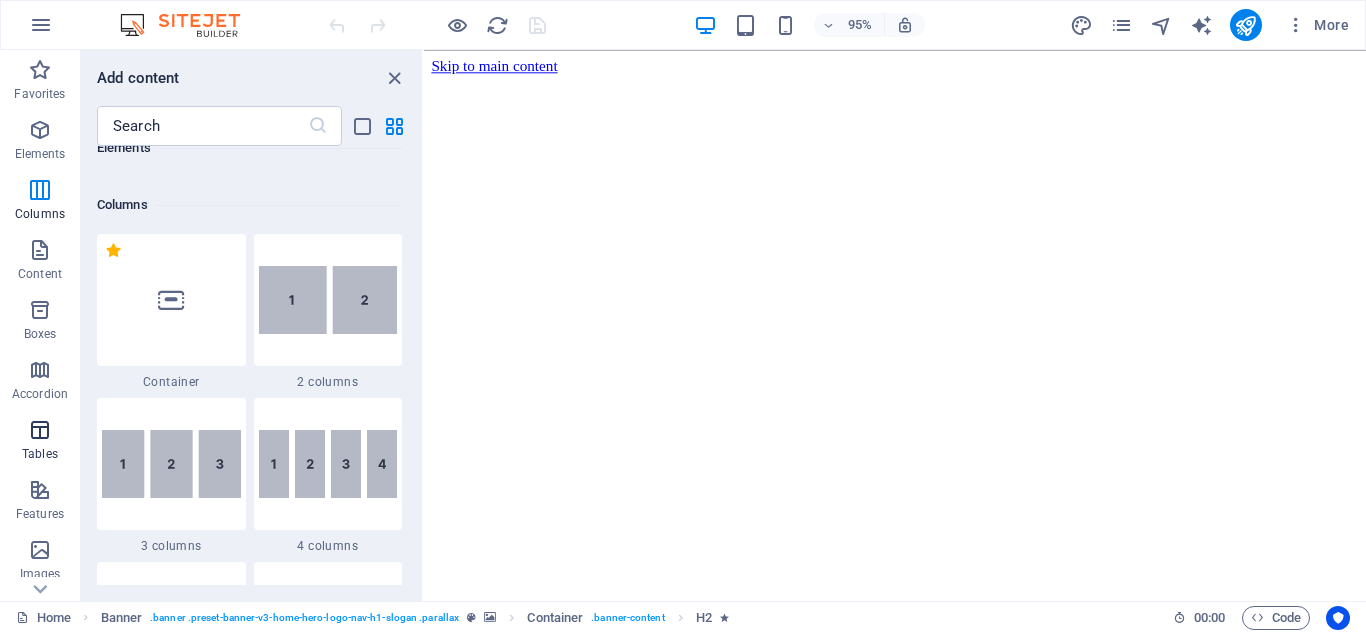 scroll, scrollTop: 990, scrollLeft: 0, axis: vertical 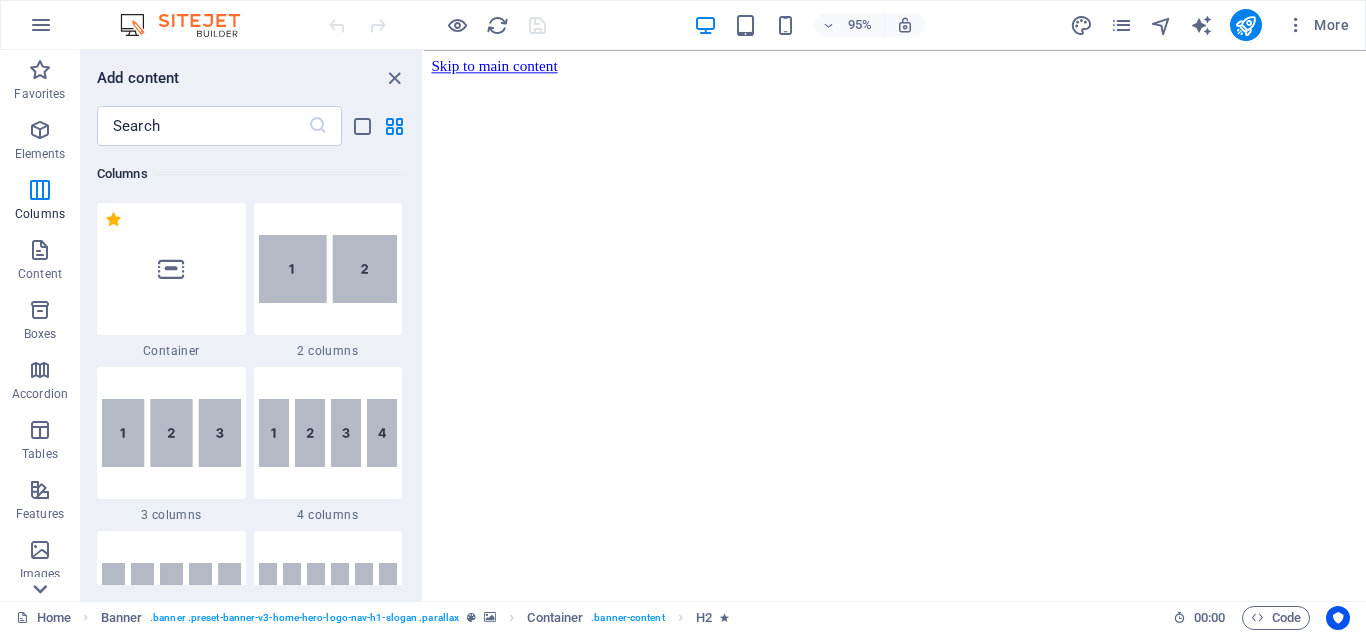 click 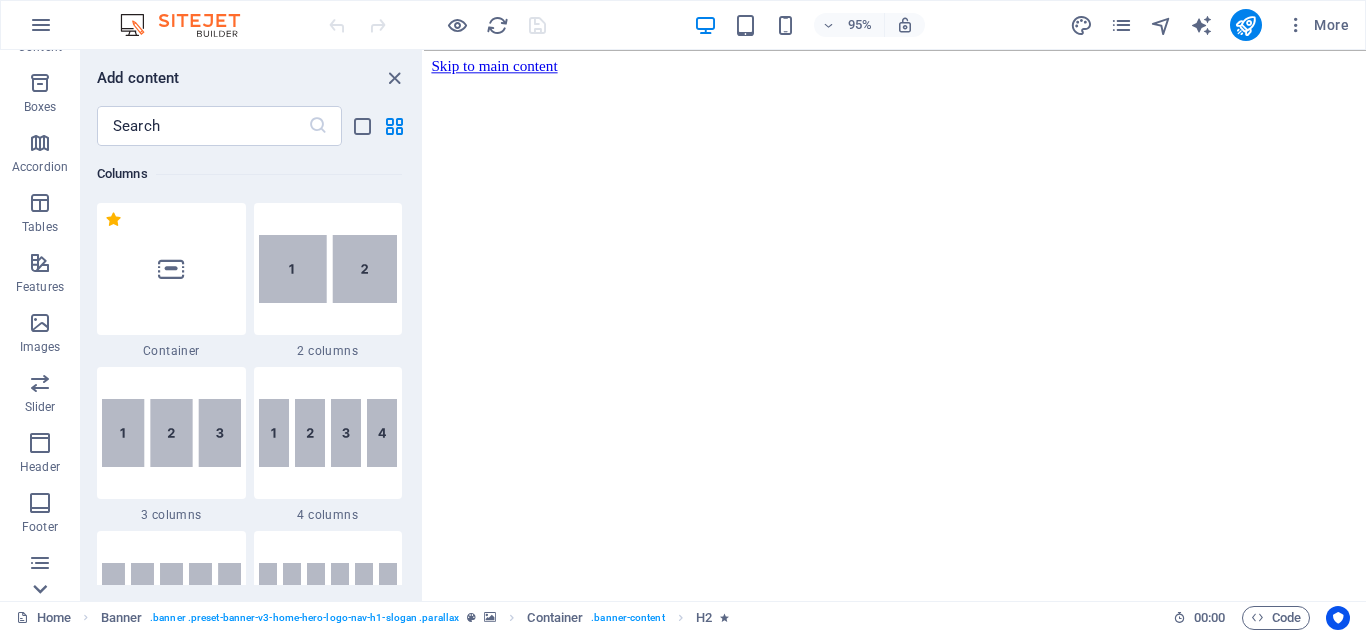 scroll, scrollTop: 349, scrollLeft: 0, axis: vertical 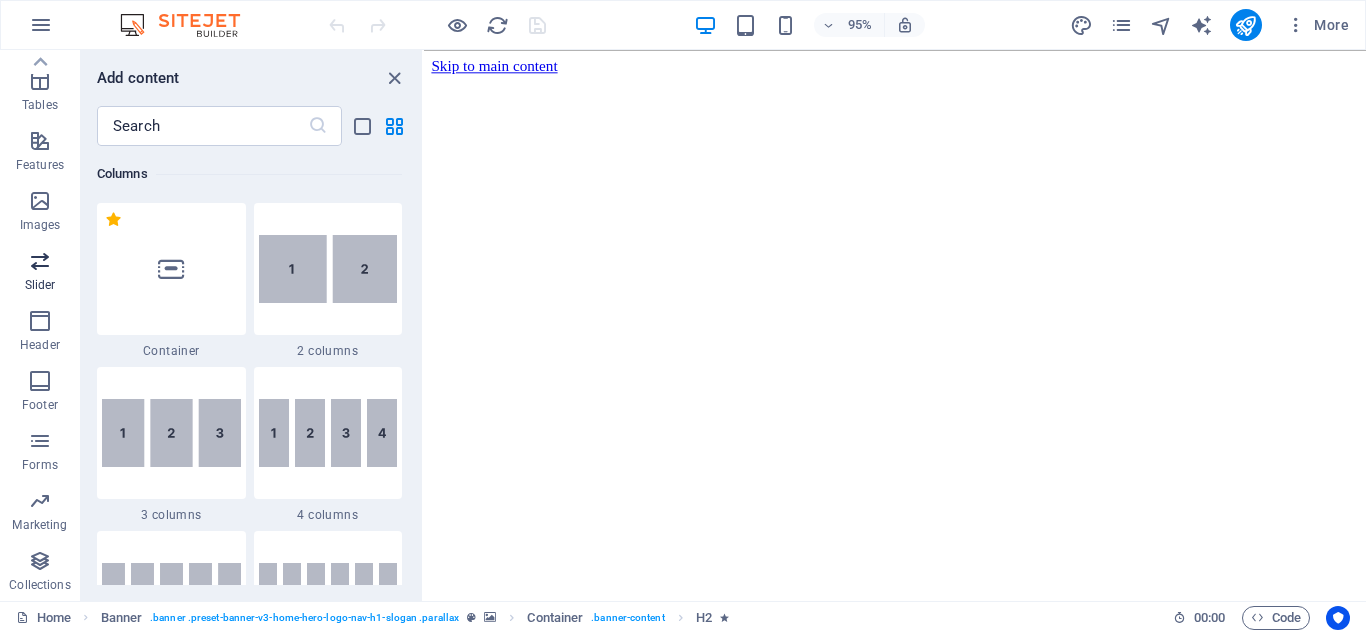 click on "Slider" at bounding box center [40, 273] 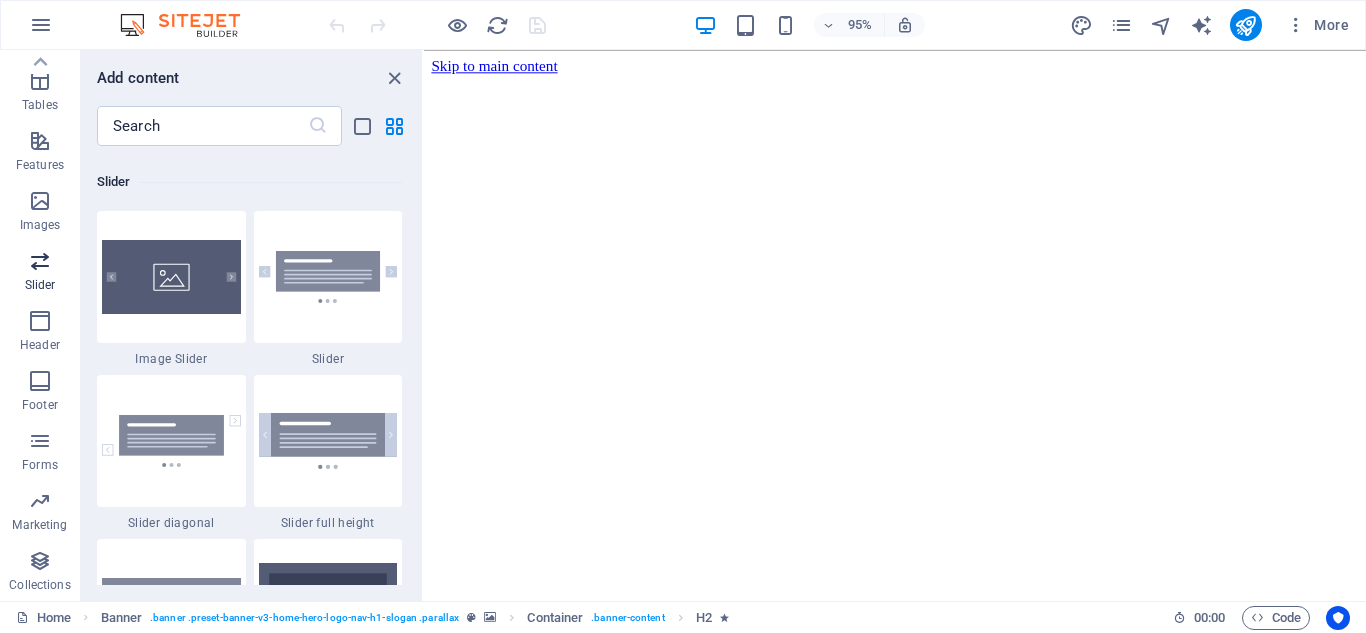 scroll, scrollTop: 11337, scrollLeft: 0, axis: vertical 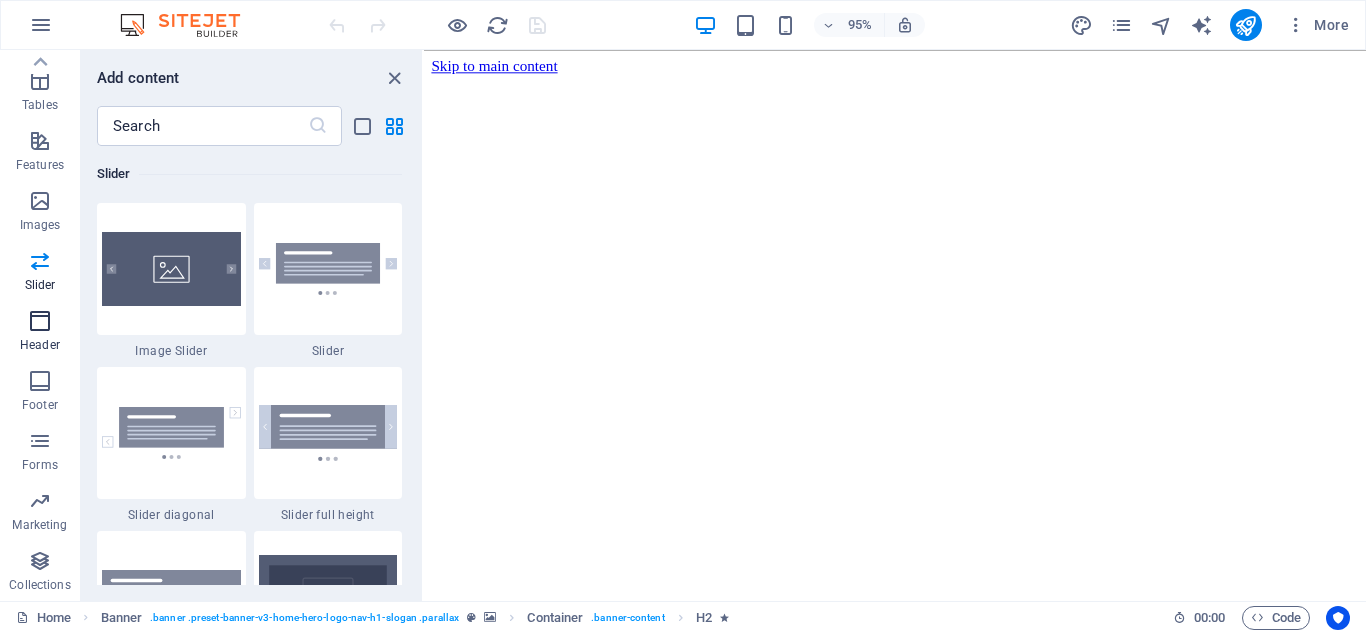 click at bounding box center (40, 321) 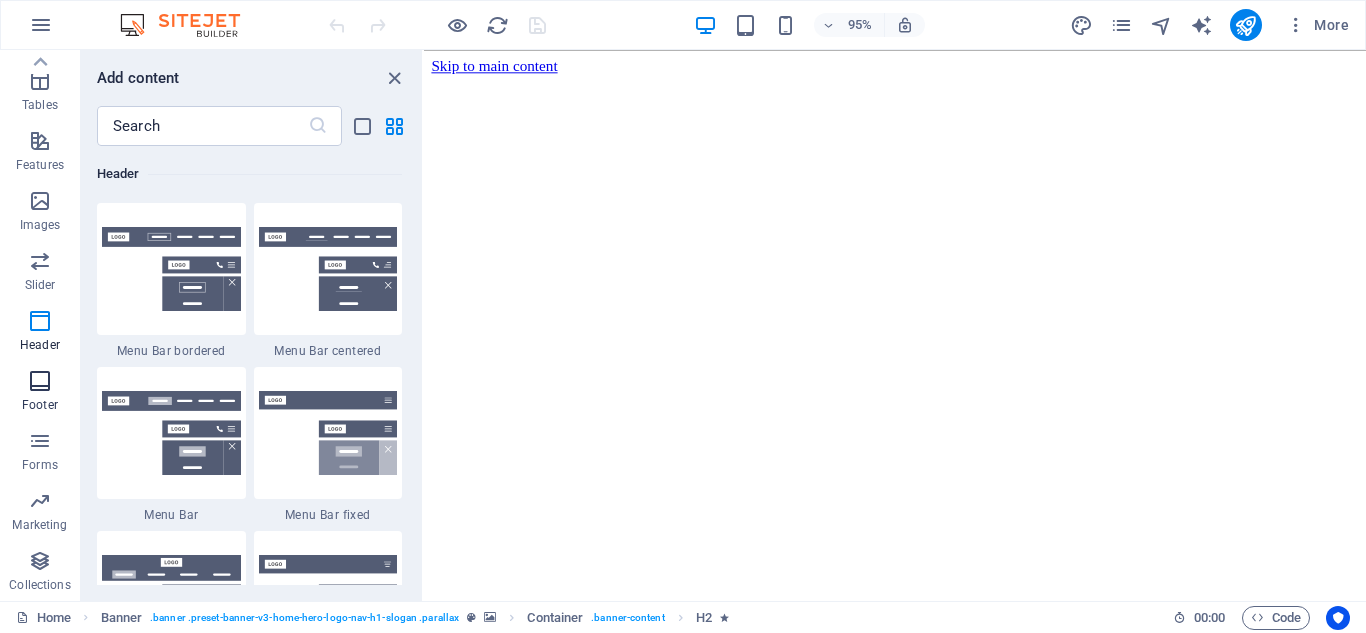 click on "Footer" at bounding box center [40, 405] 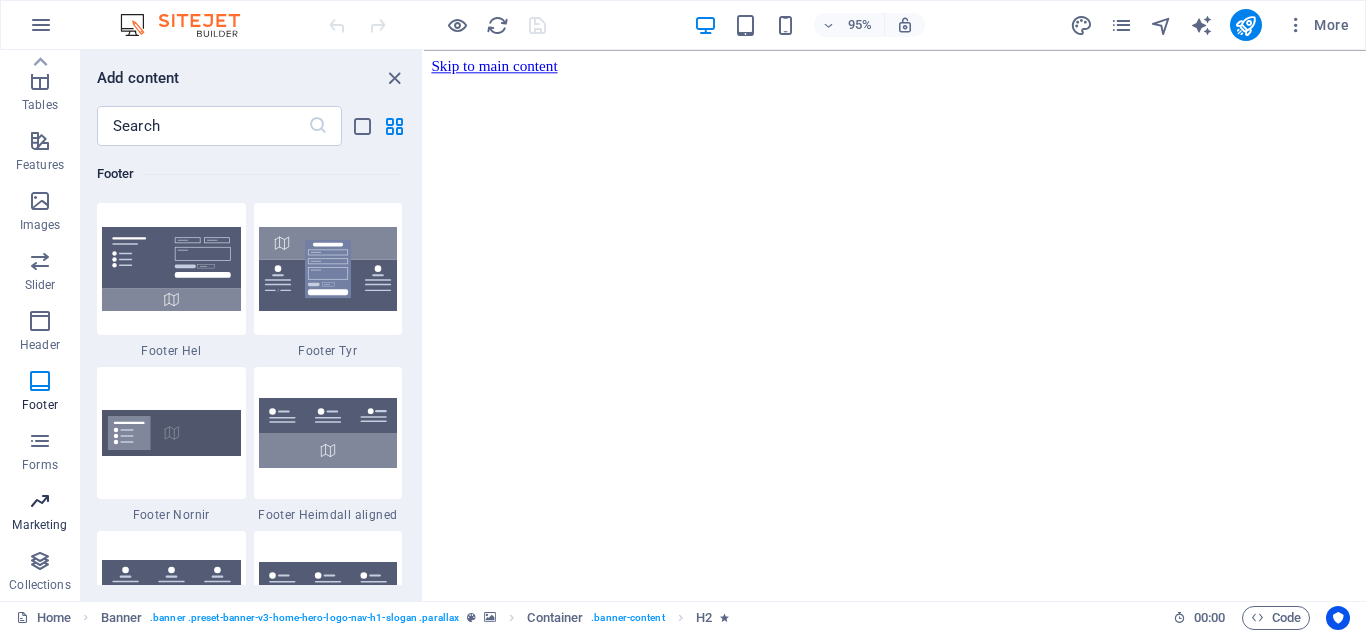 click on "Marketing" at bounding box center [40, 511] 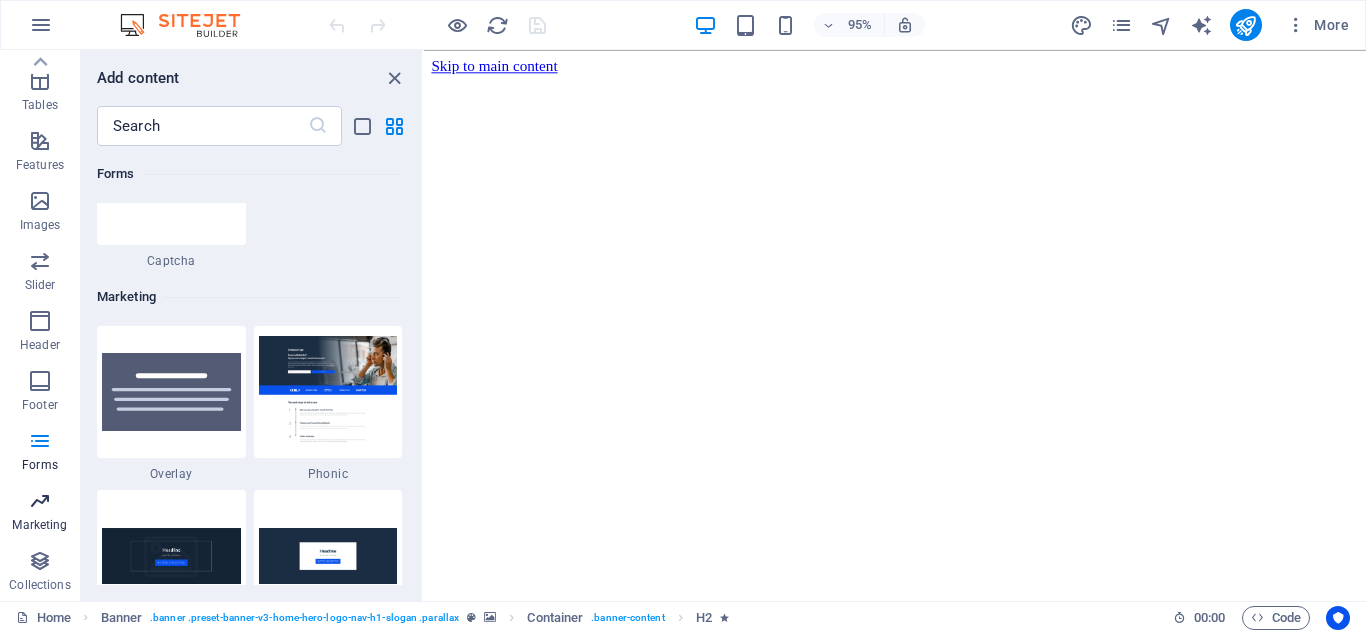 scroll, scrollTop: 16289, scrollLeft: 0, axis: vertical 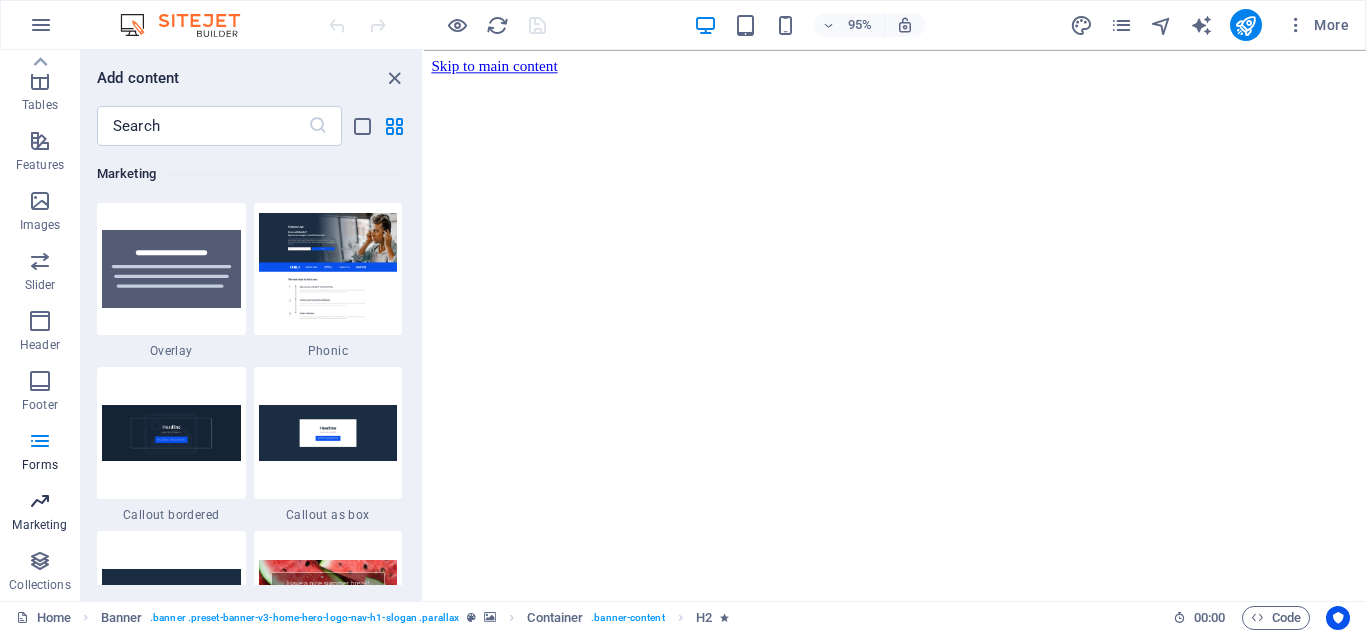 click on "Marketing" at bounding box center (40, 513) 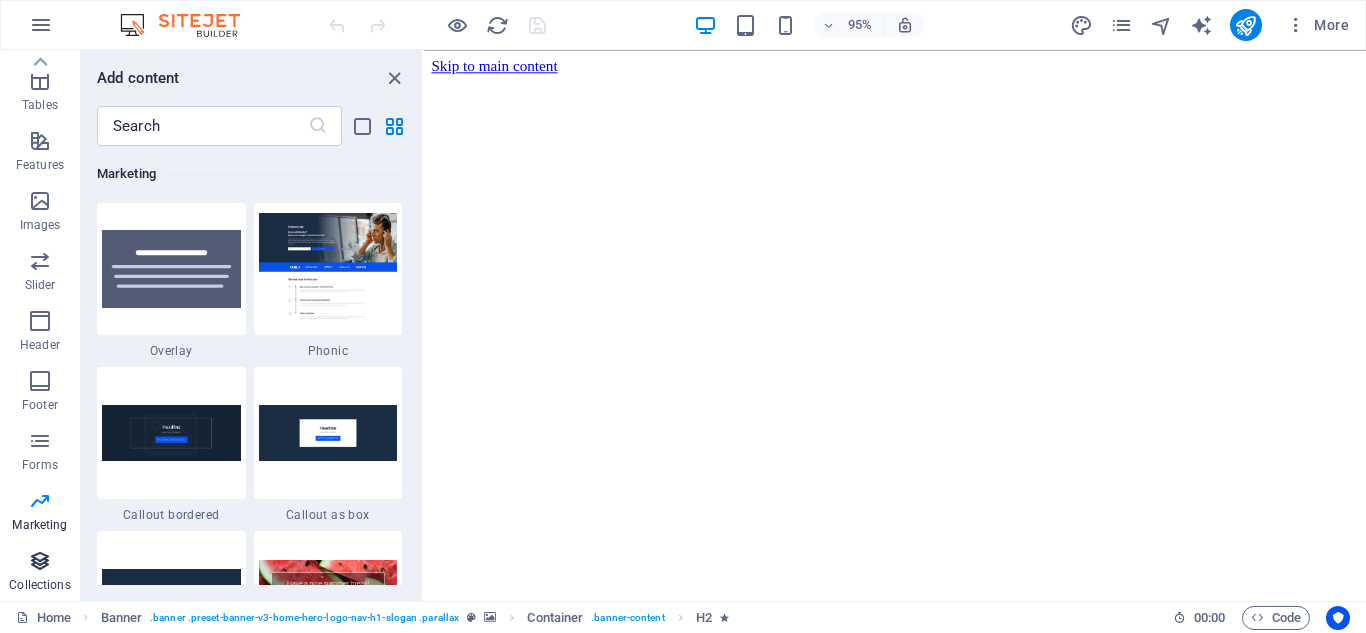 click at bounding box center [40, 561] 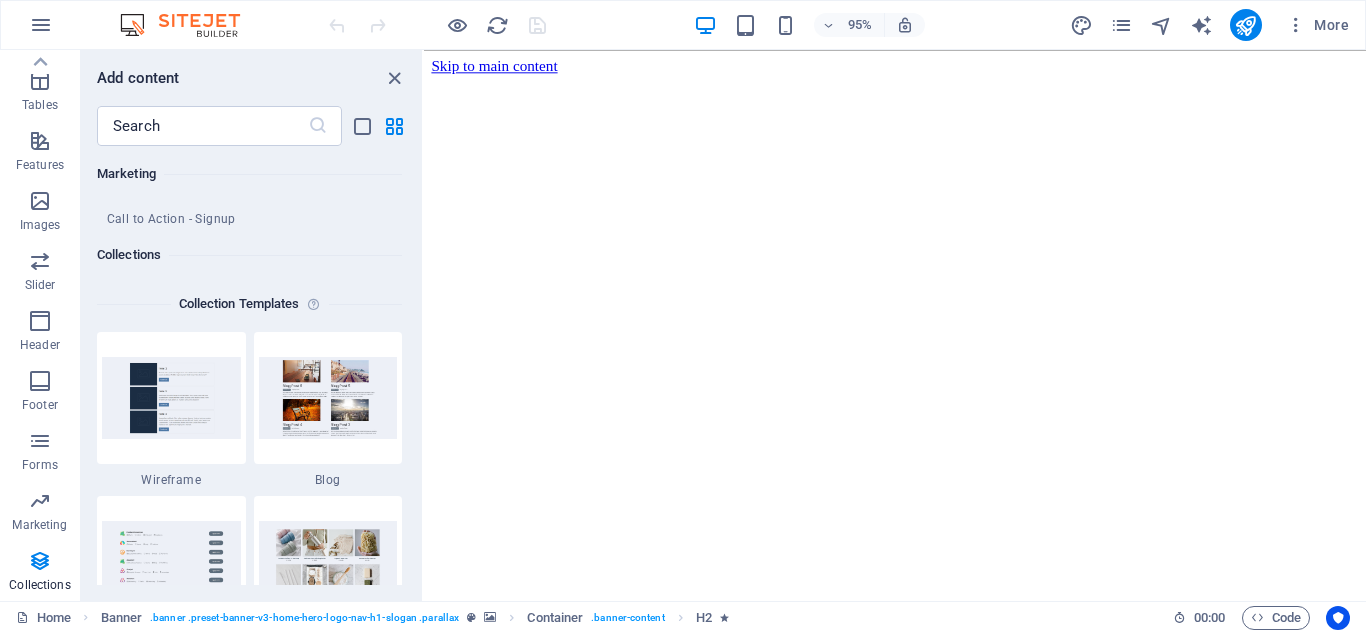scroll, scrollTop: 18306, scrollLeft: 0, axis: vertical 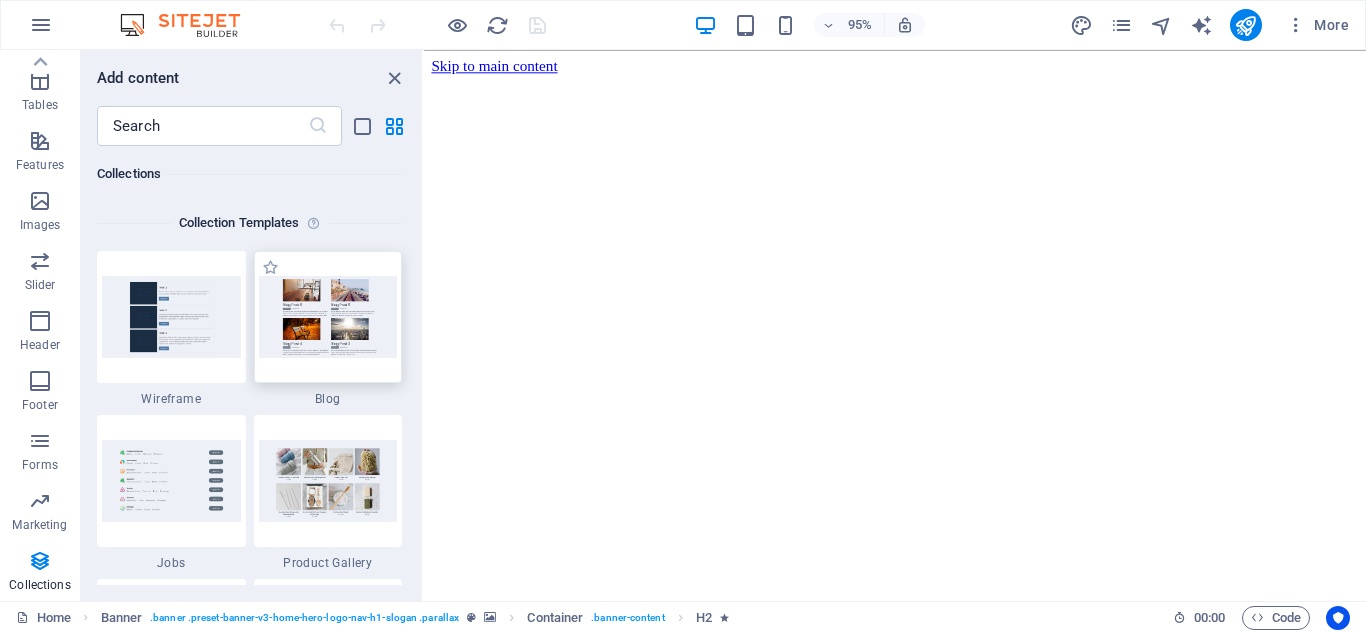 click at bounding box center [328, 316] 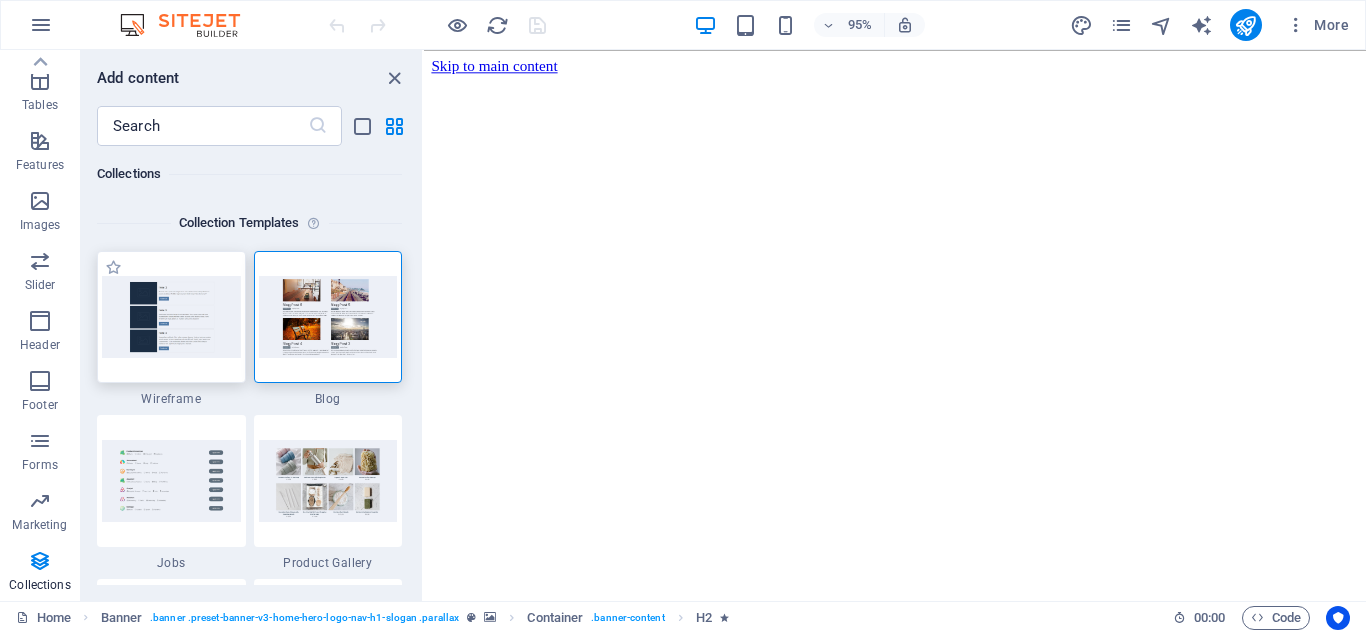 click at bounding box center (171, 316) 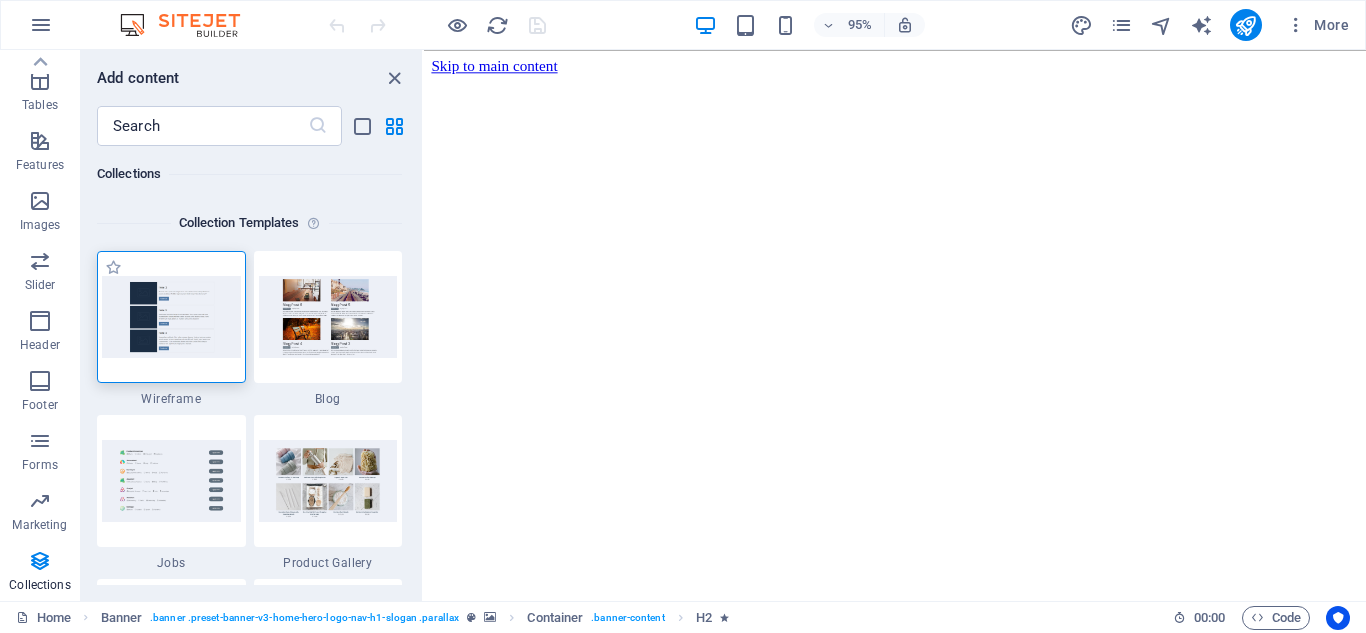 click at bounding box center [171, 316] 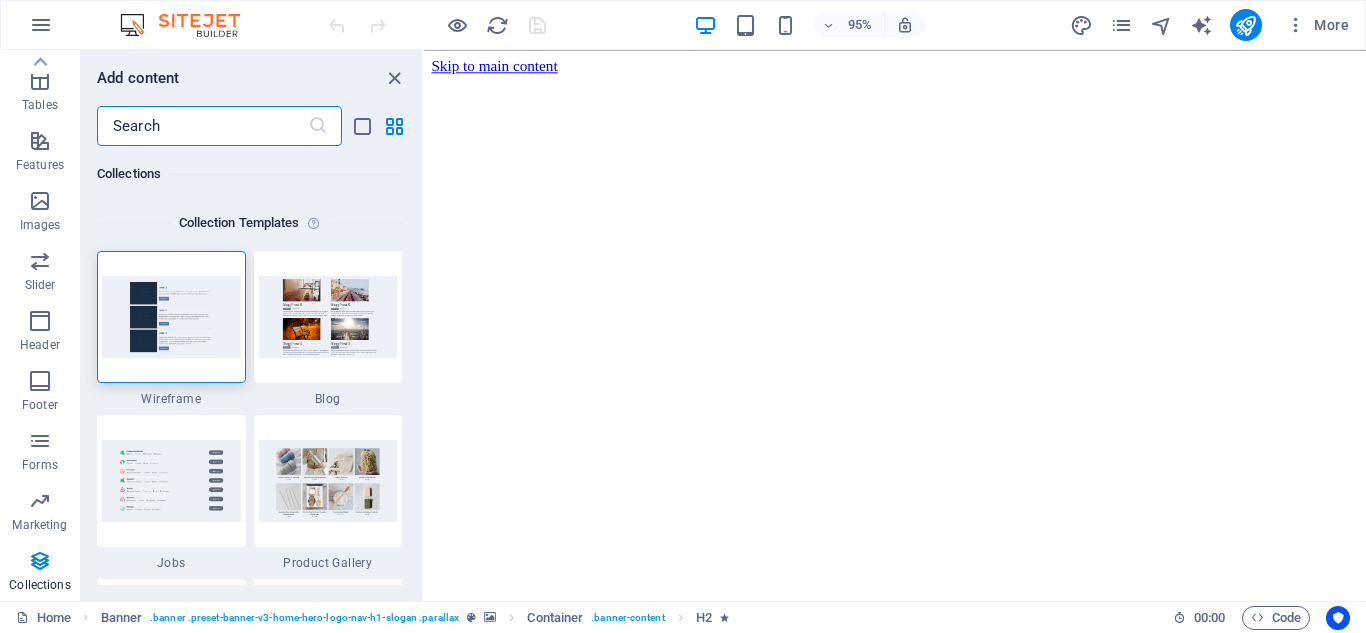 click at bounding box center (202, 126) 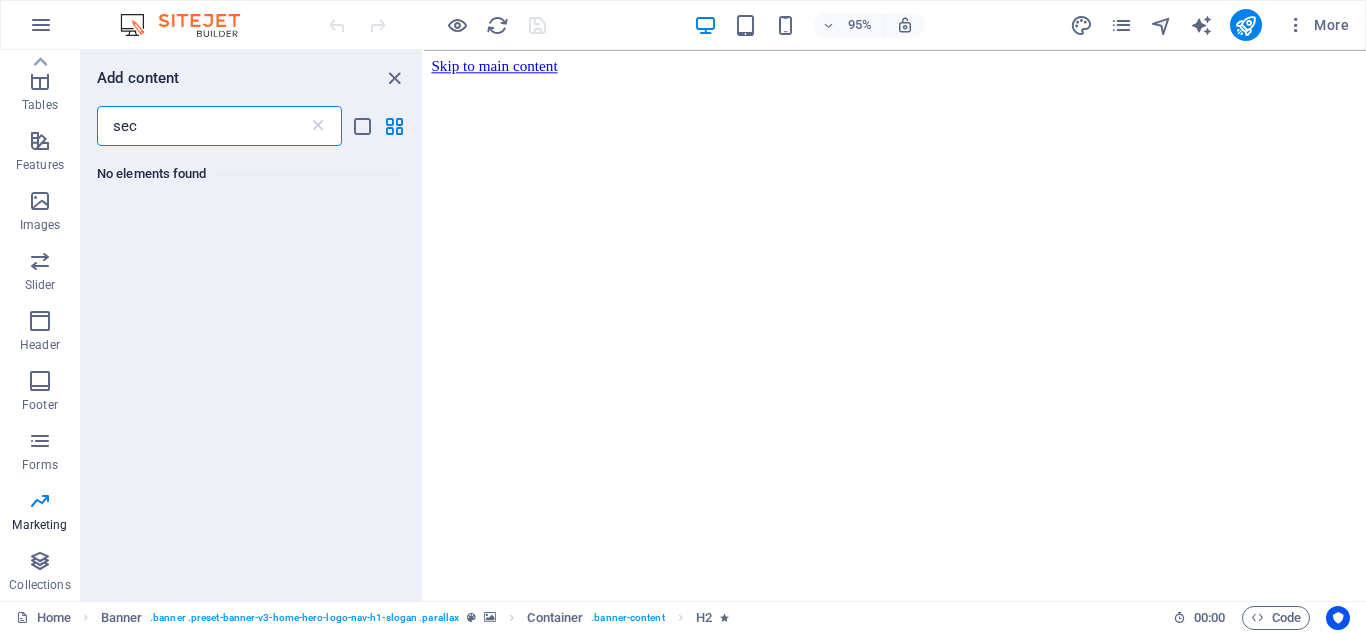 scroll, scrollTop: 0, scrollLeft: 0, axis: both 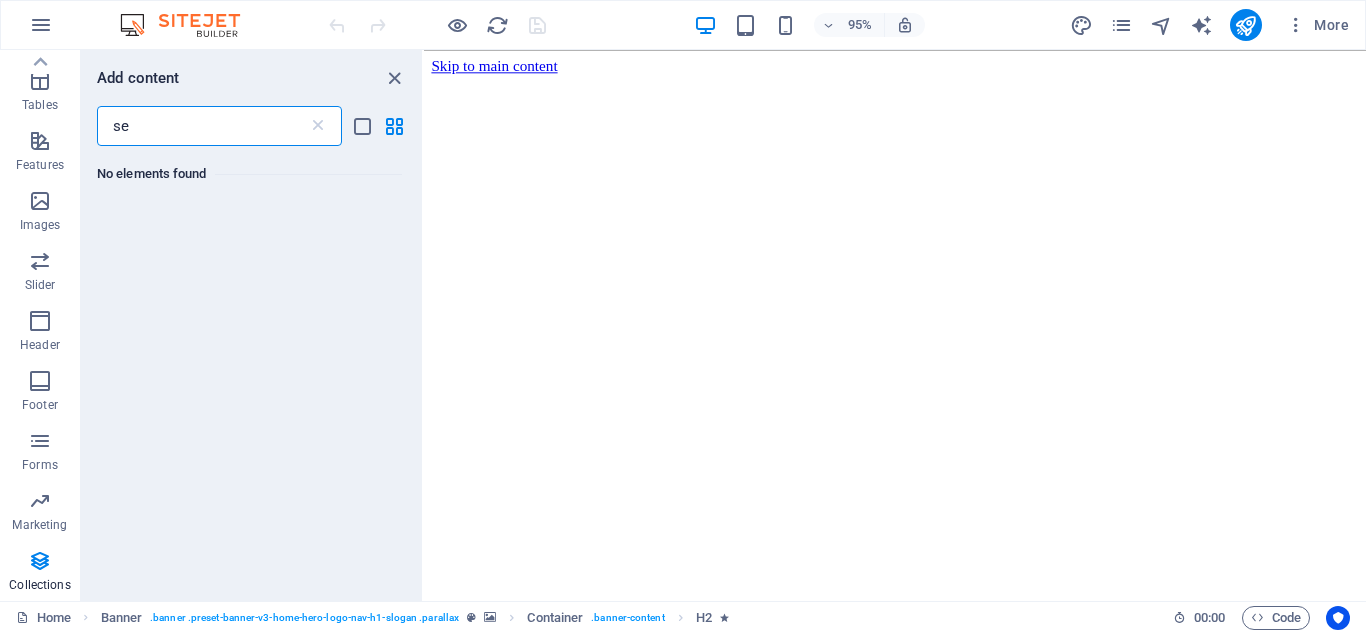 type on "s" 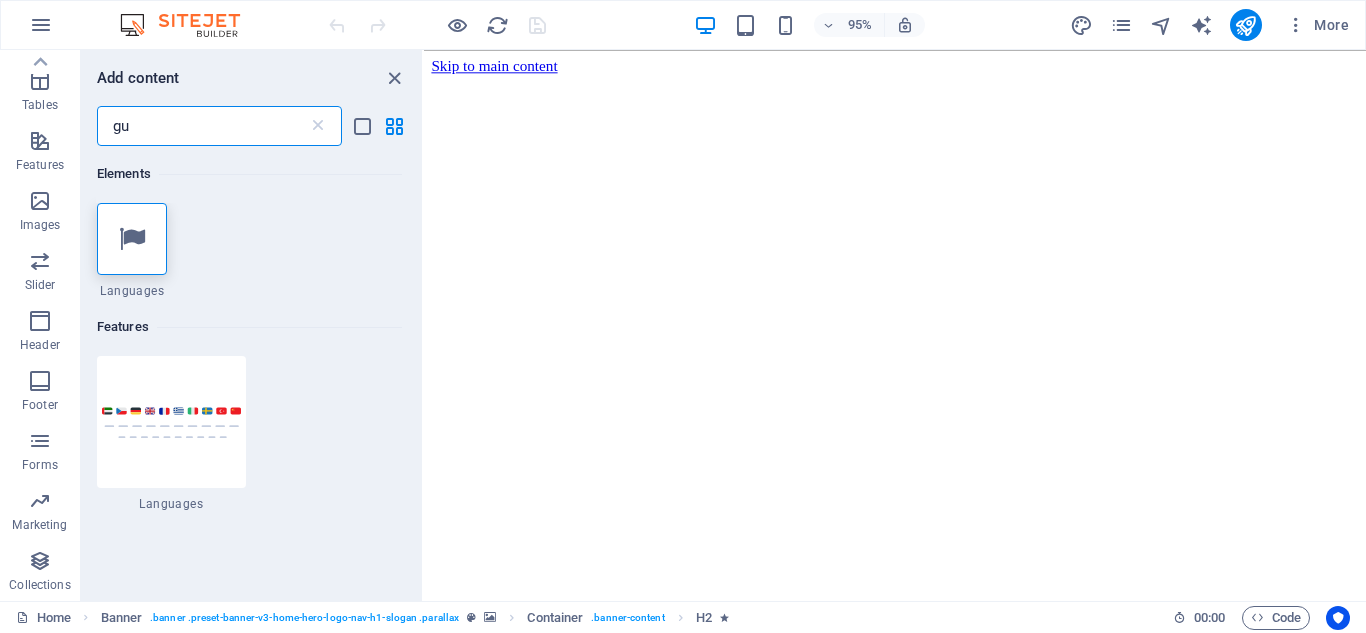 type on "g" 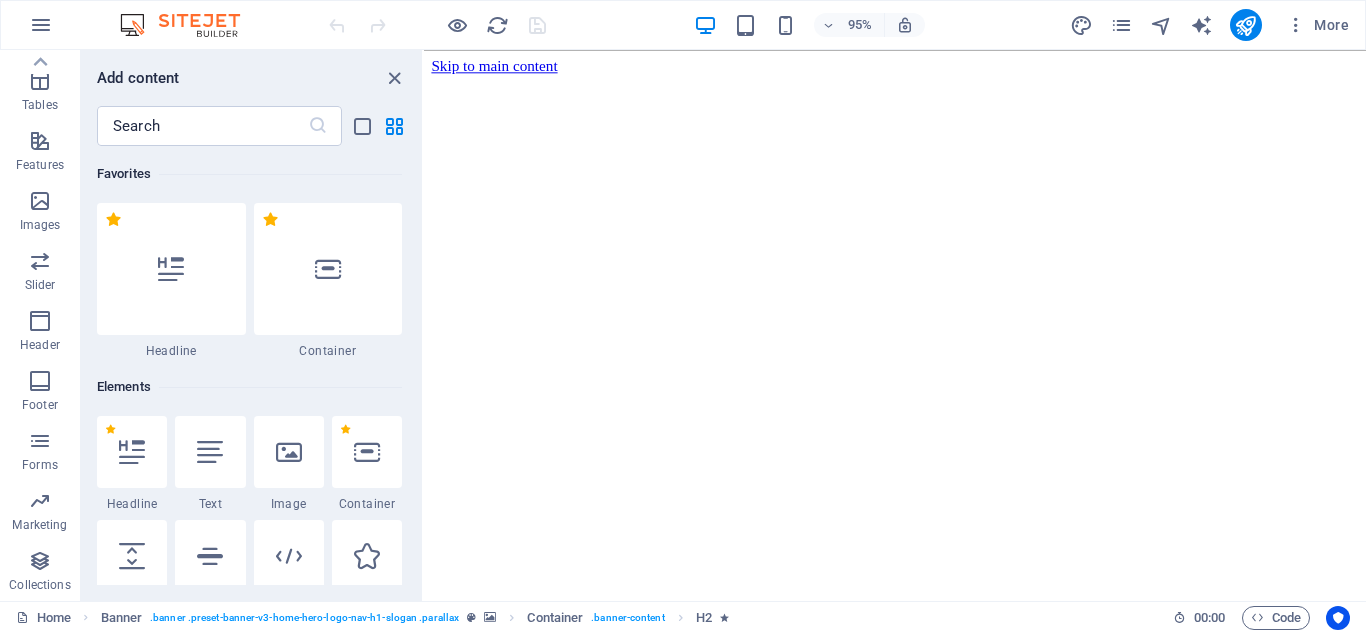 click on "Favorites 1 Star Headline 1 Star Container Elements 1 Star Headline 1 Star Text 1 Star Image 1 Star Container 1 Star Spacer 1 Star Separator 1 Star HTML 1 Star Icon 1 Star Button 1 Star Logo 1 Star SVG 1 Star Image slider 1 Star Slider 1 Star Gallery 1 Star Menu 1 Star Map 1 Star Facebook 1 Star Video 1 Star YouTube 1 Star Vimeo 1 Star Document 1 Star Audio 1 Star Iframe 1 Star Privacy 1 Star Languages Columns 1 Star Container 1 Star 2 columns 1 Star 3 columns 1 Star 4 columns 1 Star 5 columns 1 Star 6 columns 1 Star 40-60 1 Star 20-80 1 Star 80-20 1 Star 30-70 1 Star 70-30 1 Star Unequal Columns 1 Star 25-25-50 1 Star 25-50-25 1 Star 50-25-25 1 Star 20-60-20 1 Star 50-16-16-16 1 Star 16-16-16-50 1 Star Grid 2-1 1 Star Grid 1-2 1 Star Grid 3-1 1 Star Grid 1-3 1 Star Grid 4-1 1 Star Grid 1-4 1 Star Grid 1-2-1 1 Star Grid 1-1-2 1 Star Grid 2h-2v 1 Star Grid 2v-2h 1 Star Grid 2-1-2 1 Star Grid 3-4 Content 1 Star Text in columns 1 Star Text 1 Star Text with separator 1 Star Image with text box 1 Star 1 Star Boxes" at bounding box center (251, 365) 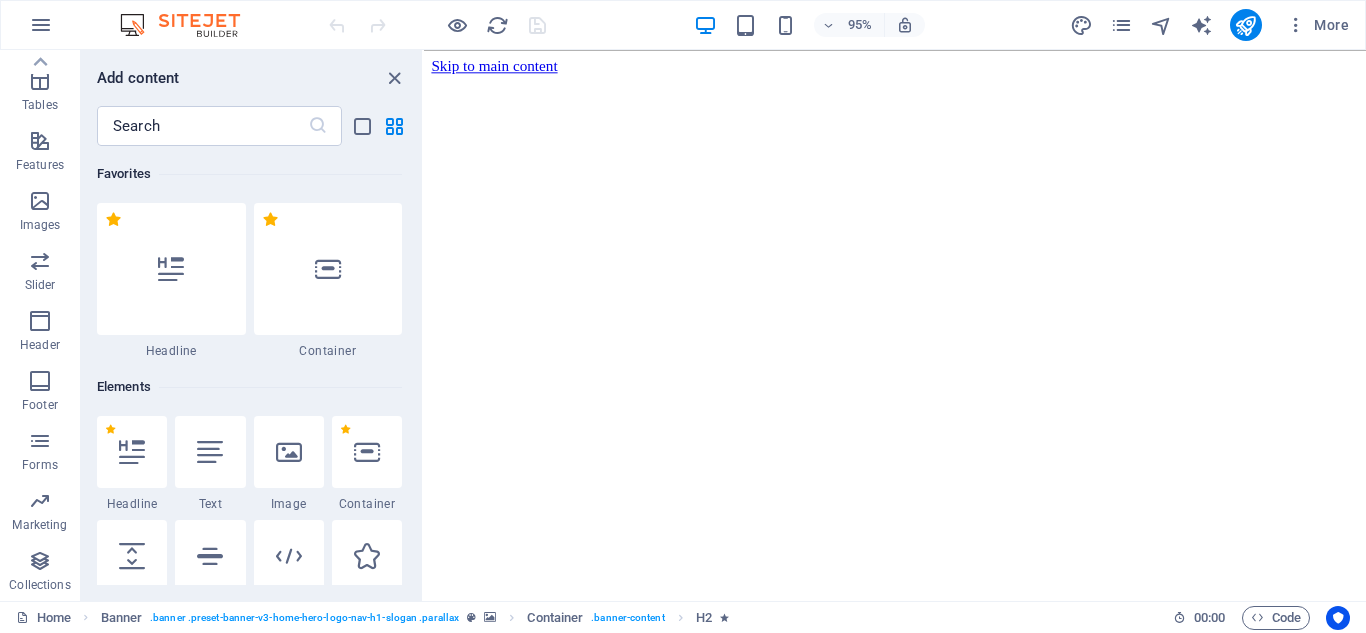 click on "Favorites 1 Star Headline 1 Star Container Elements 1 Star Headline 1 Star Text 1 Star Image 1 Star Container 1 Star Spacer 1 Star Separator 1 Star HTML 1 Star Icon 1 Star Button 1 Star Logo 1 Star SVG 1 Star Image slider 1 Star Slider 1 Star Gallery 1 Star Menu 1 Star Map 1 Star Facebook 1 Star Video 1 Star YouTube 1 Star Vimeo 1 Star Document 1 Star Audio 1 Star Iframe 1 Star Privacy 1 Star Languages Columns 1 Star Container 1 Star 2 columns 1 Star 3 columns 1 Star 4 columns 1 Star 5 columns 1 Star 6 columns 1 Star 40-60 1 Star 20-80 1 Star 80-20 1 Star 30-70 1 Star 70-30 1 Star Unequal Columns 1 Star 25-25-50 1 Star 25-50-25 1 Star 50-25-25 1 Star 20-60-20 1 Star 50-16-16-16 1 Star 16-16-16-50 1 Star Grid 2-1 1 Star Grid 1-2 1 Star Grid 3-1 1 Star Grid 1-3 1 Star Grid 4-1 1 Star Grid 1-4 1 Star Grid 1-2-1 1 Star Grid 1-1-2 1 Star Grid 2h-2v 1 Star Grid 2v-2h 1 Star Grid 2-1-2 1 Star Grid 3-4 Content 1 Star Text in columns 1 Star Text 1 Star Text with separator 1 Star Image with text box 1 Star 1 Star Boxes" at bounding box center [251, 365] 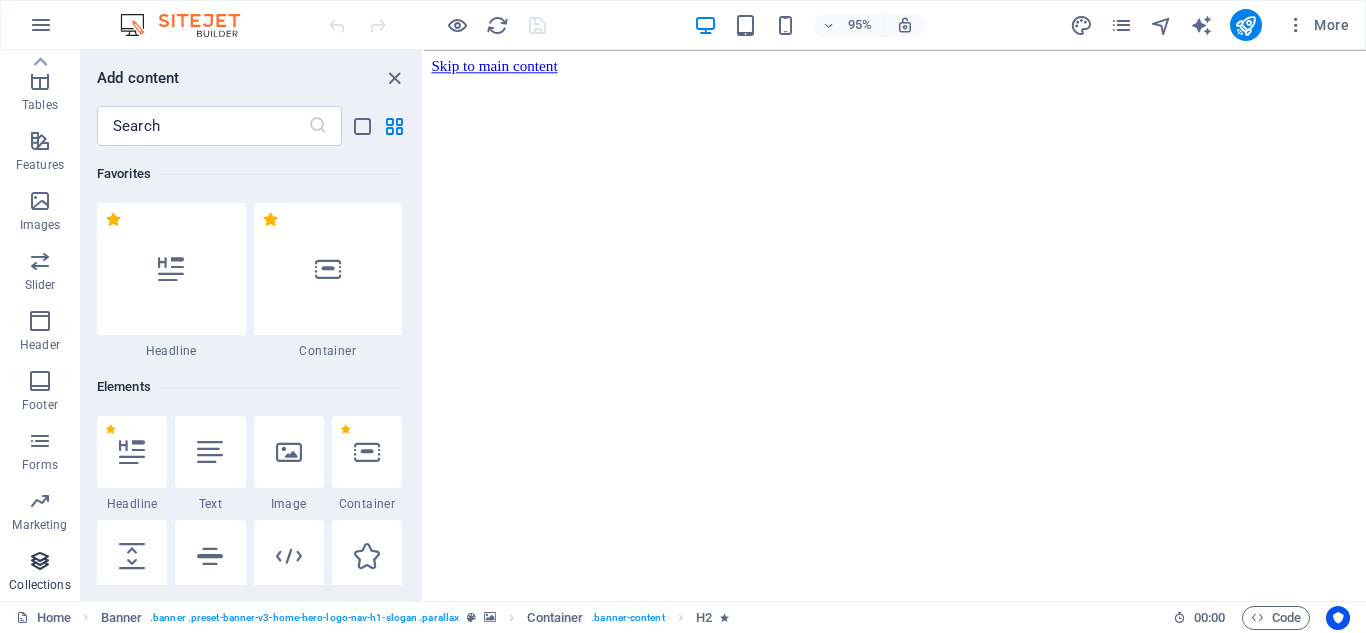 click at bounding box center (40, 561) 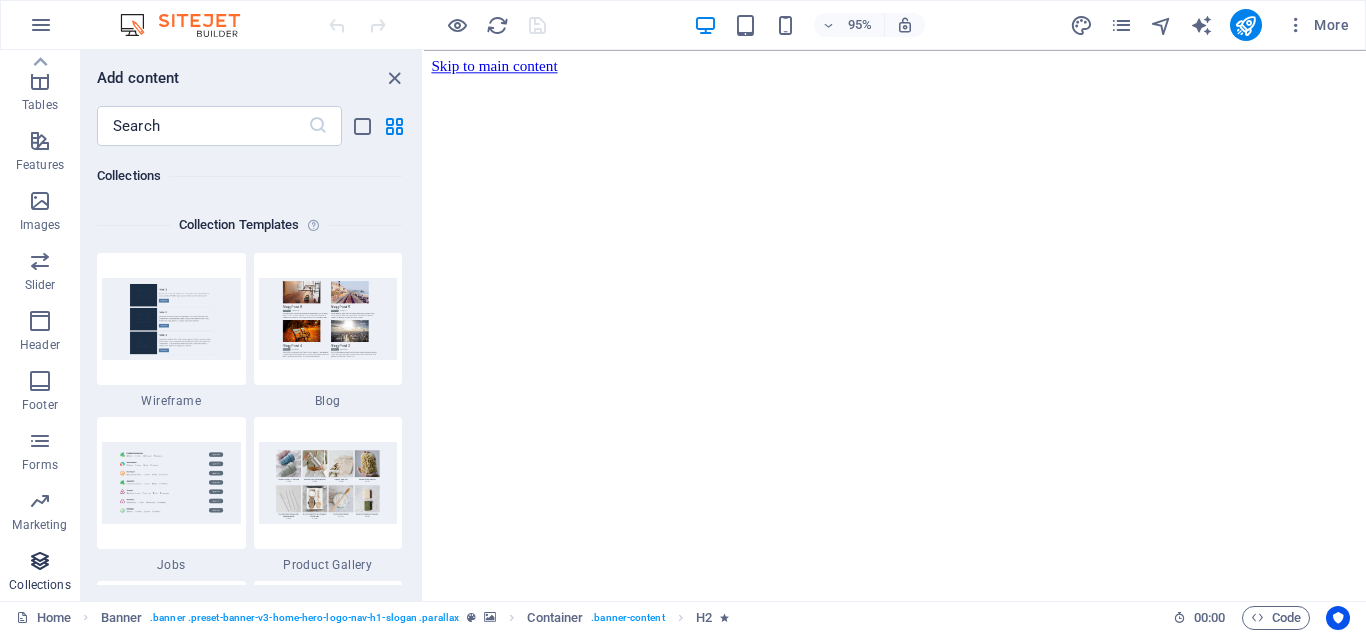 scroll, scrollTop: 18306, scrollLeft: 0, axis: vertical 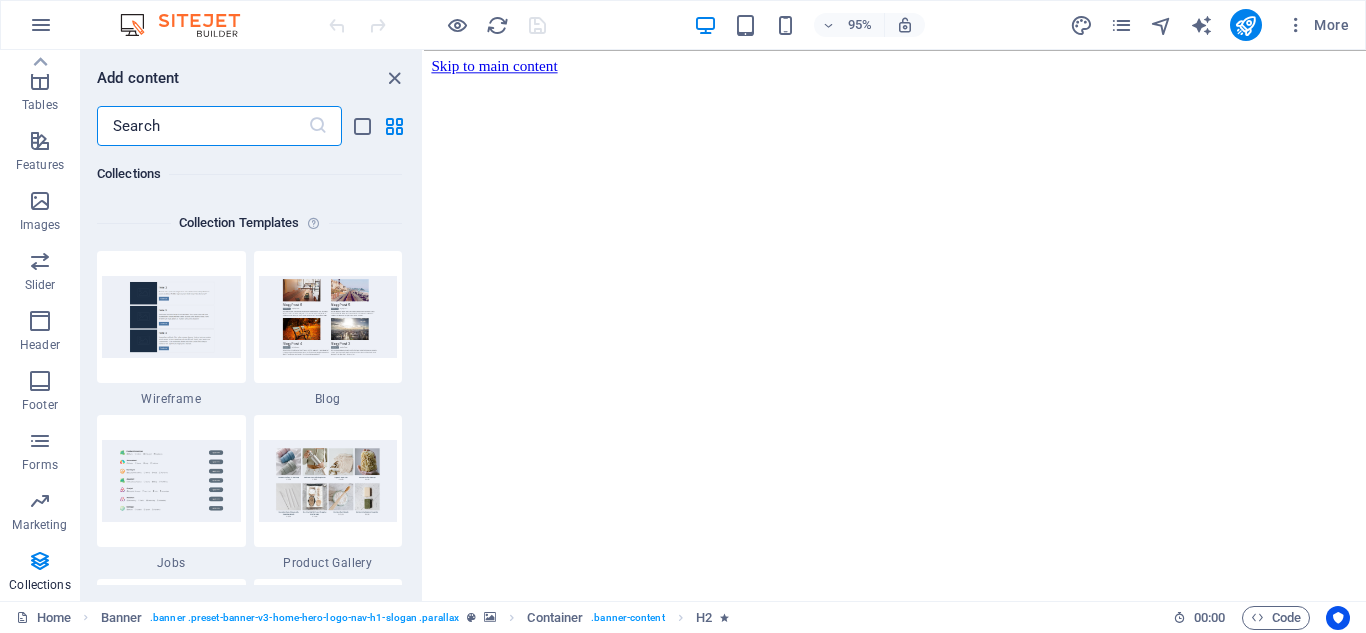 click at bounding box center (202, 126) 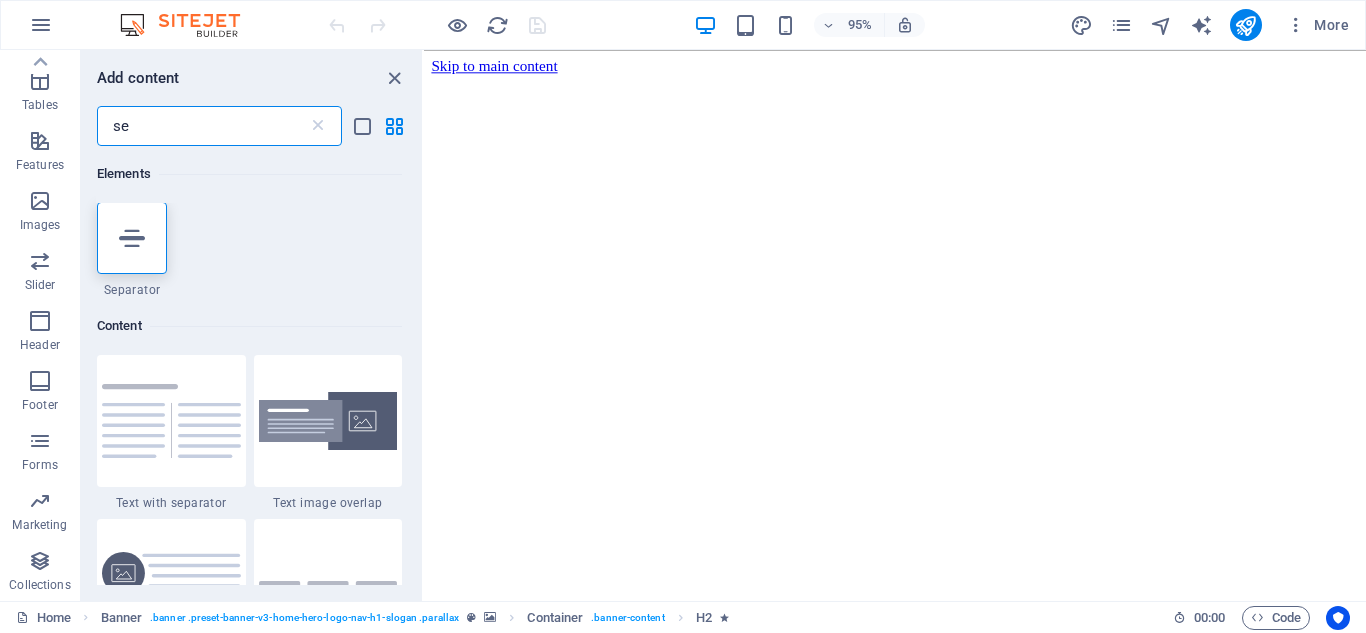 scroll, scrollTop: 0, scrollLeft: 0, axis: both 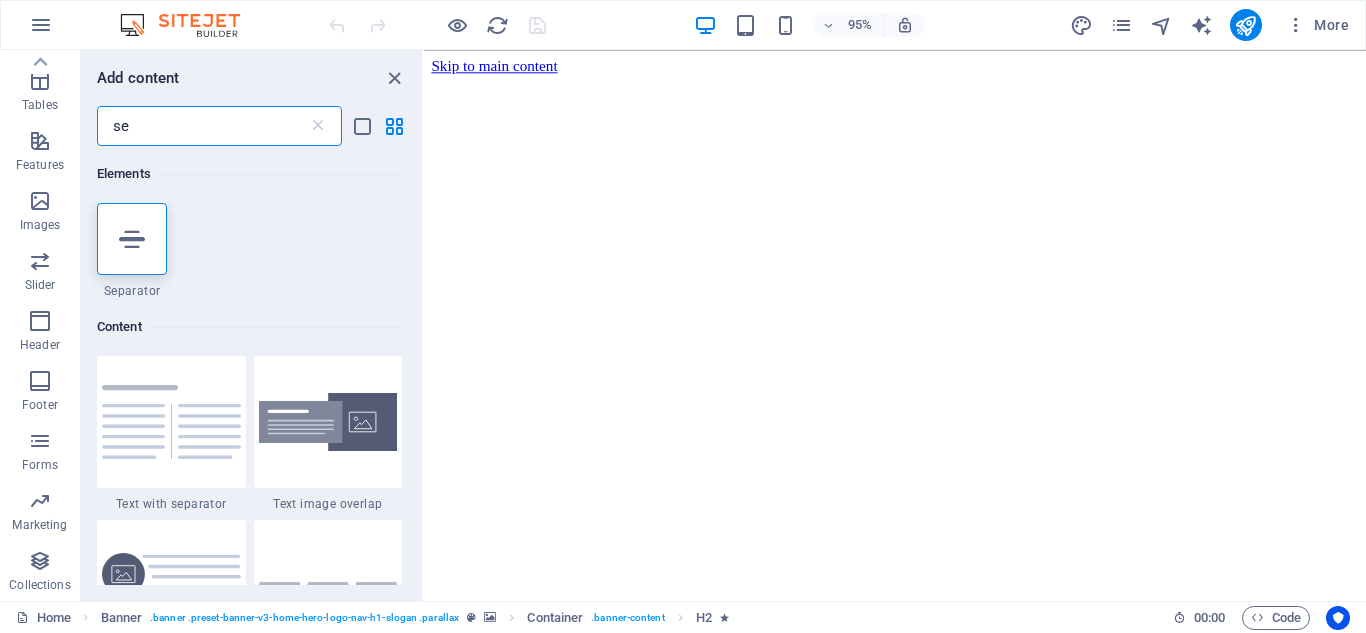 type on "s" 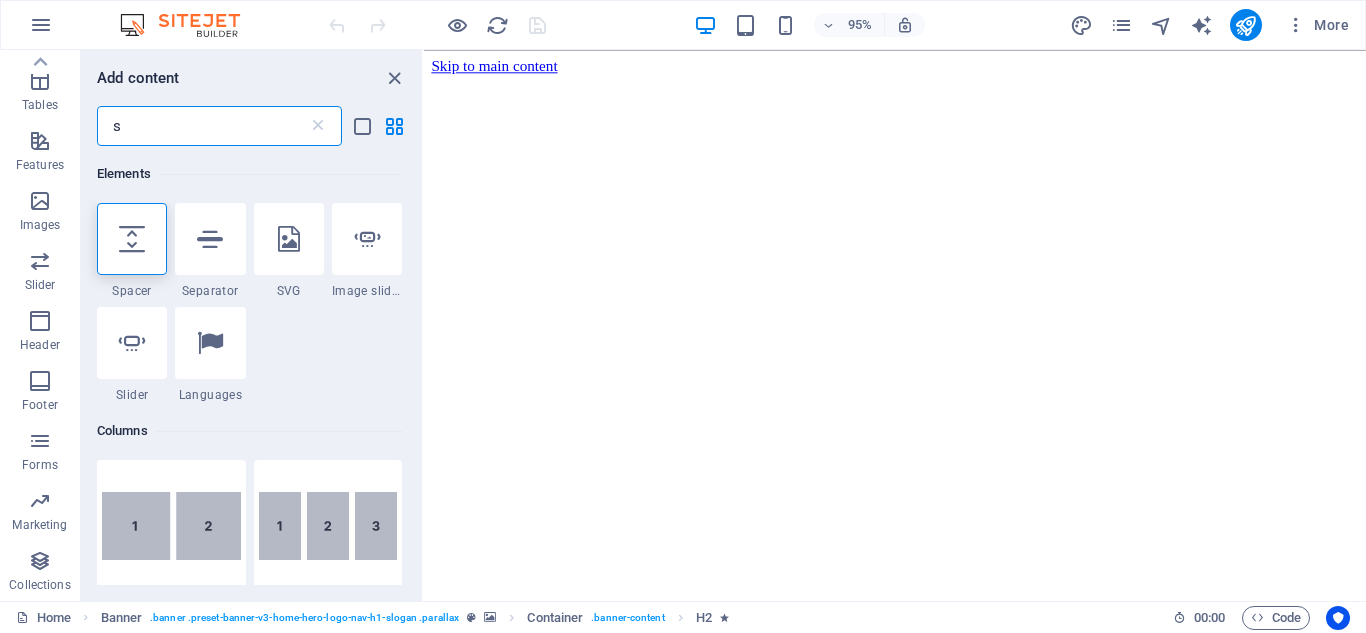 type 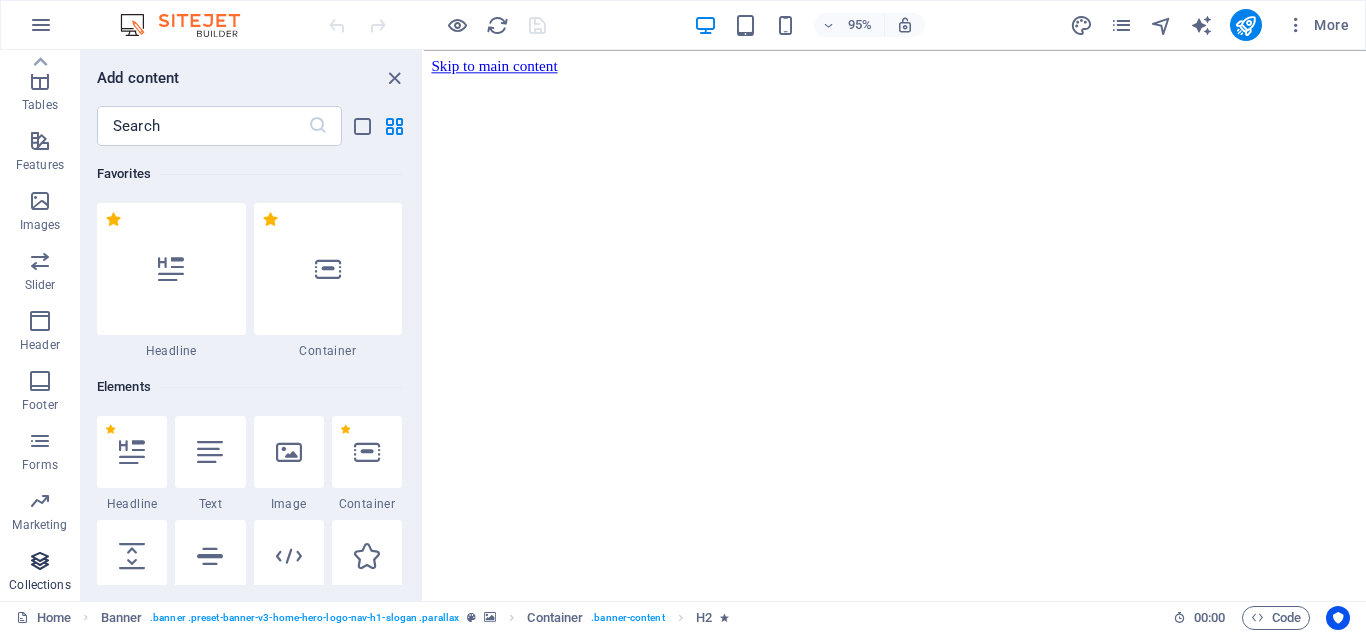 click on "Collections" at bounding box center (40, 573) 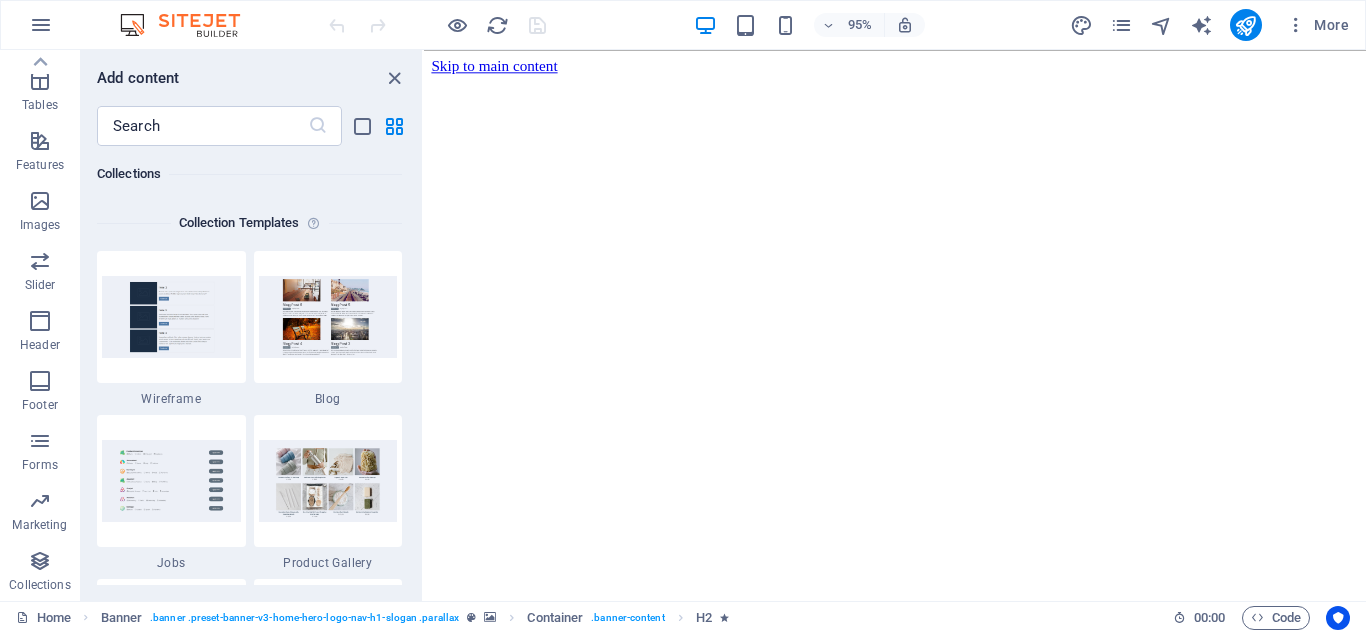 scroll, scrollTop: 18306, scrollLeft: 0, axis: vertical 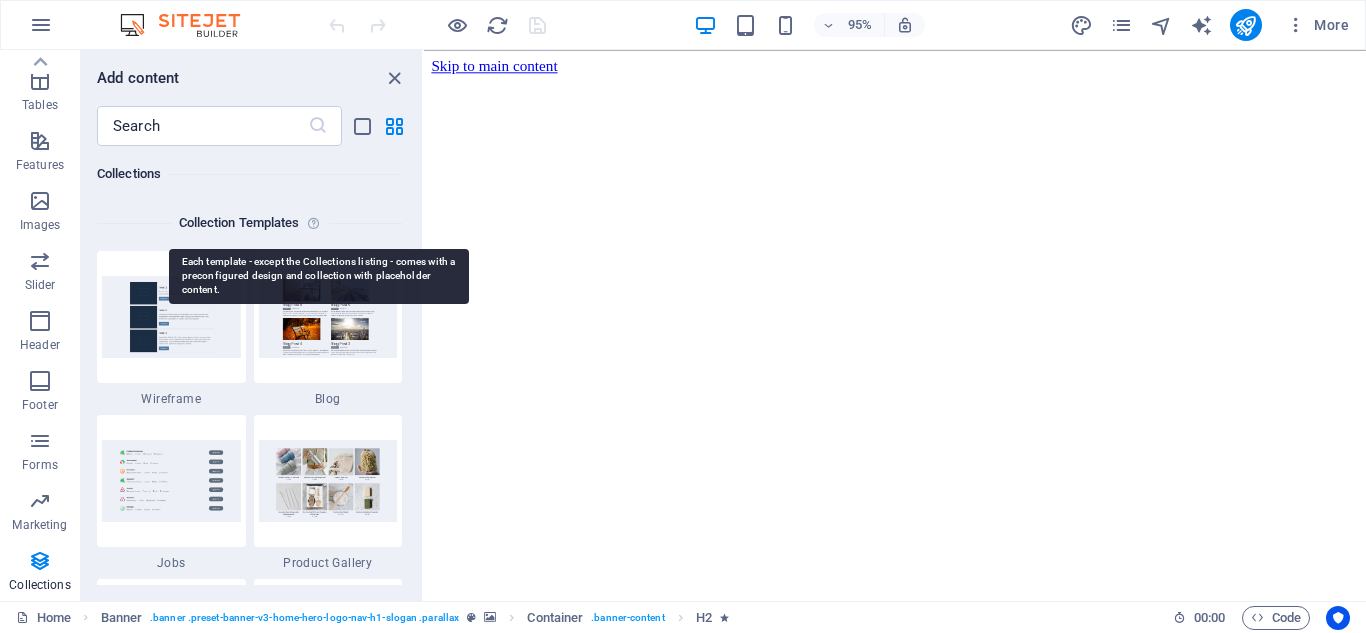 click at bounding box center (317, 223) 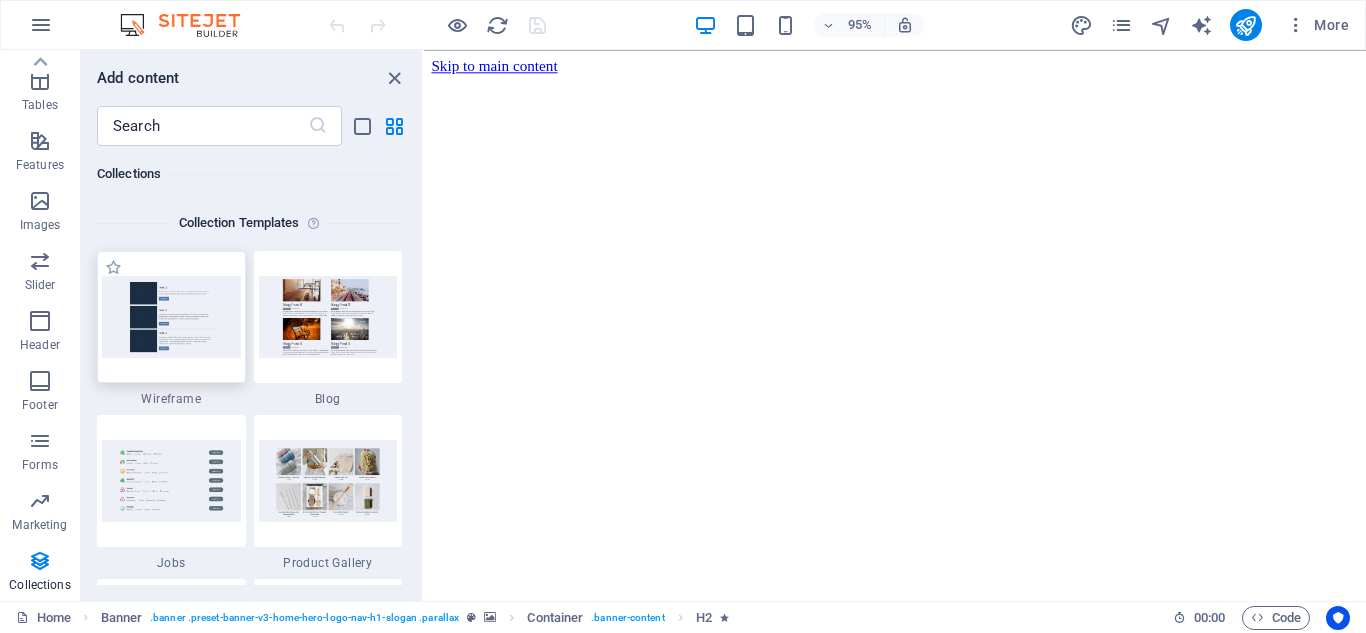 click at bounding box center [171, 316] 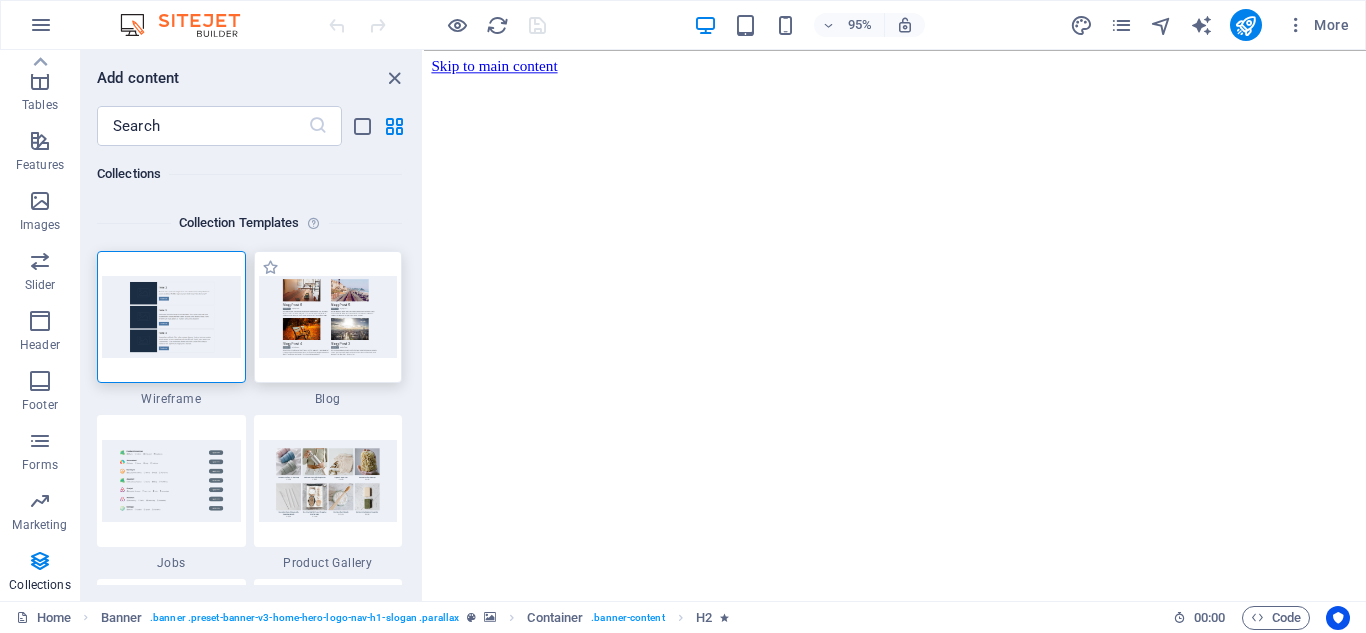 click at bounding box center [328, 316] 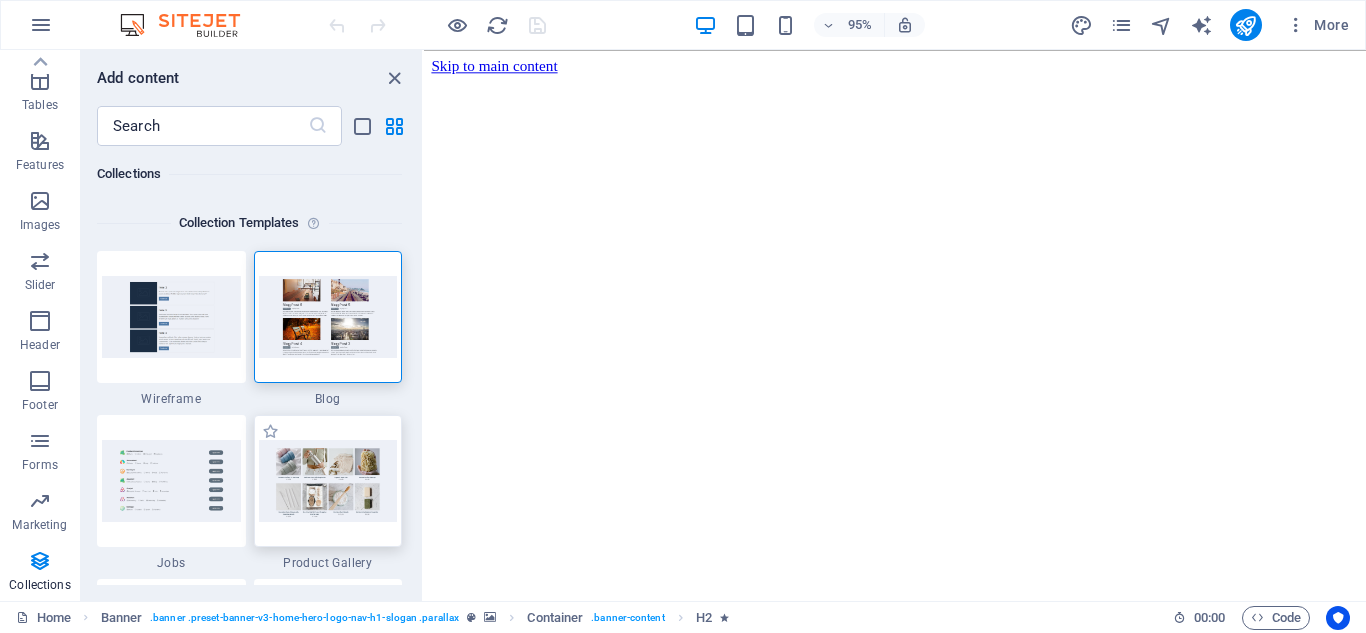 click at bounding box center (328, 480) 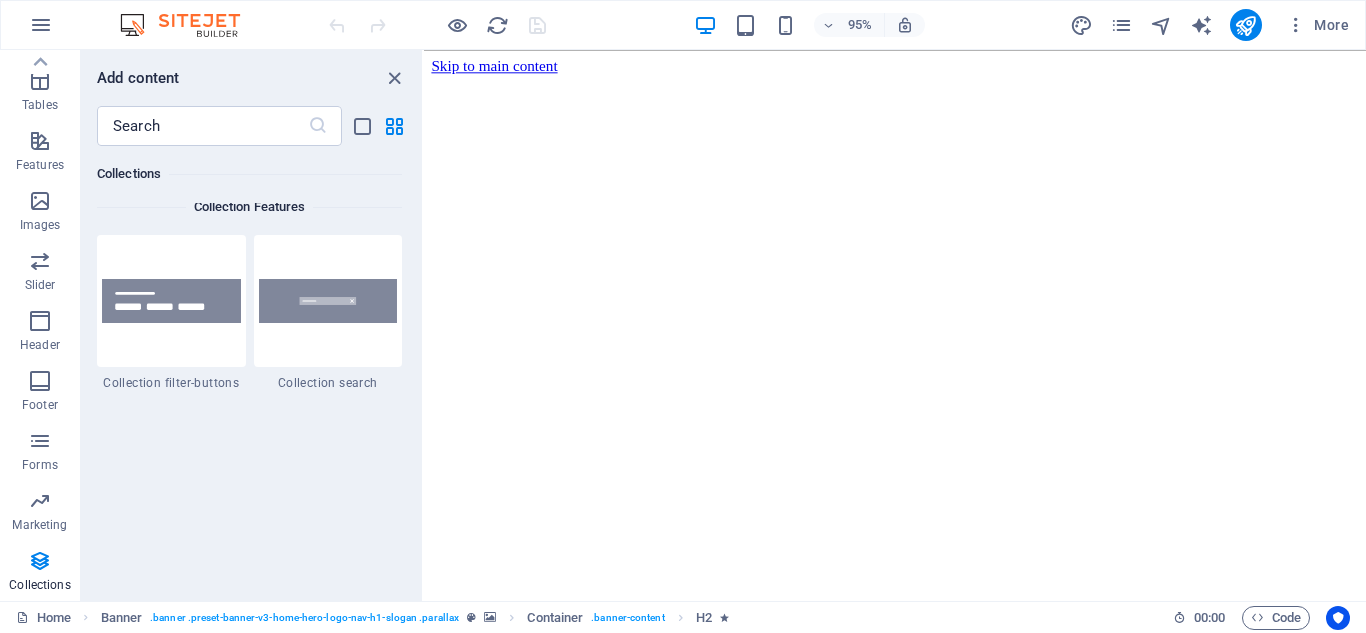 scroll, scrollTop: 19165, scrollLeft: 0, axis: vertical 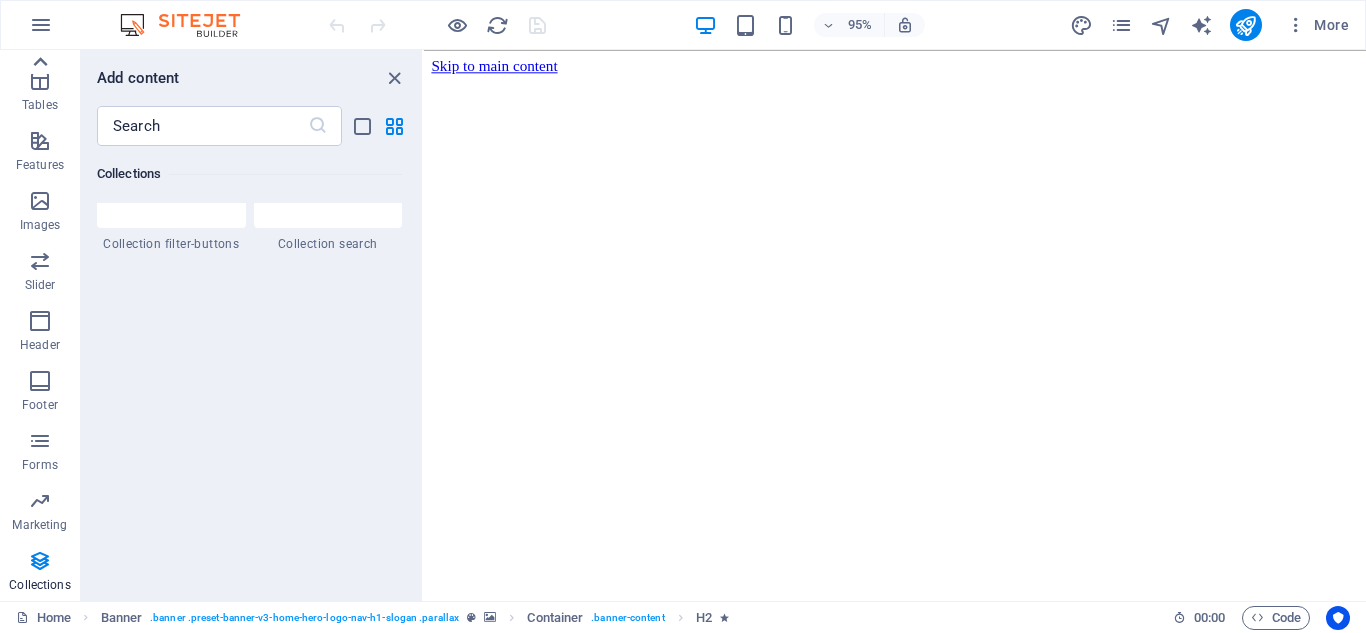 click 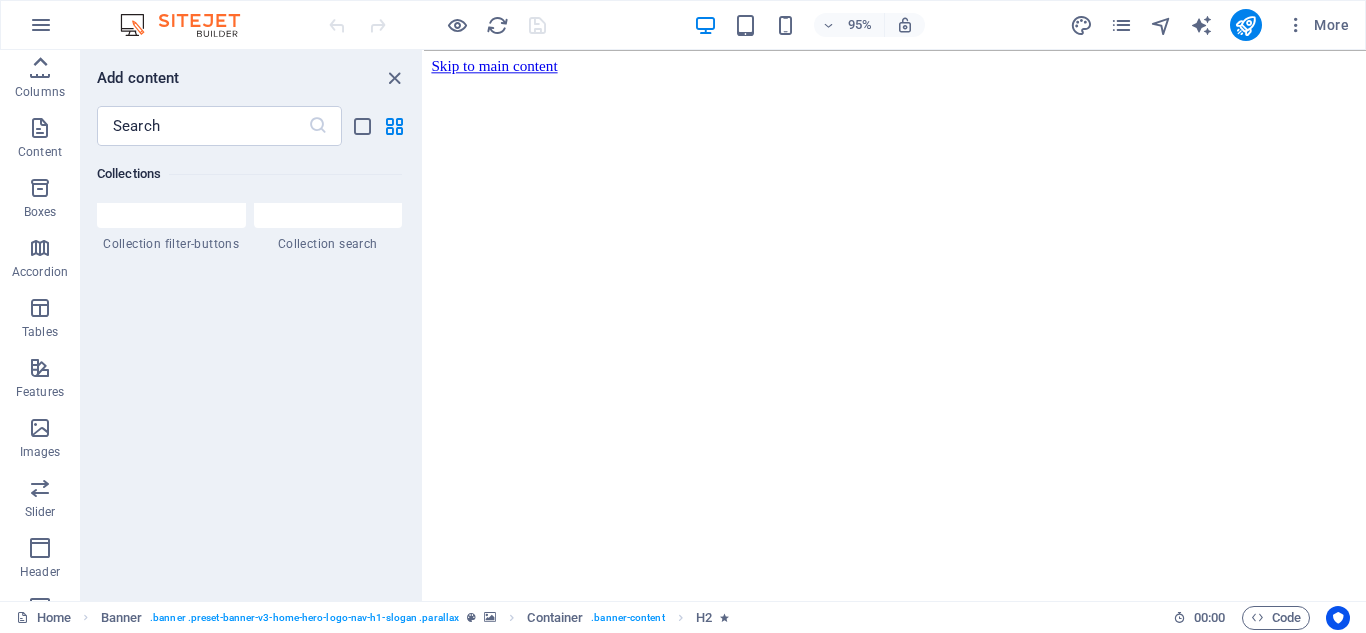 scroll, scrollTop: 0, scrollLeft: 0, axis: both 